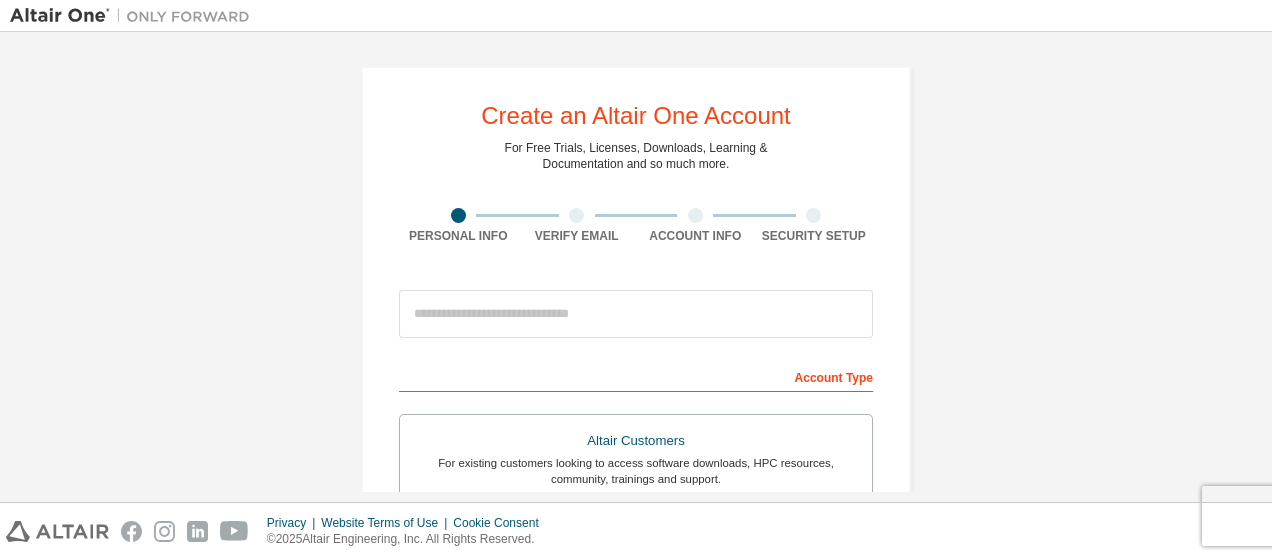 scroll, scrollTop: 0, scrollLeft: 0, axis: both 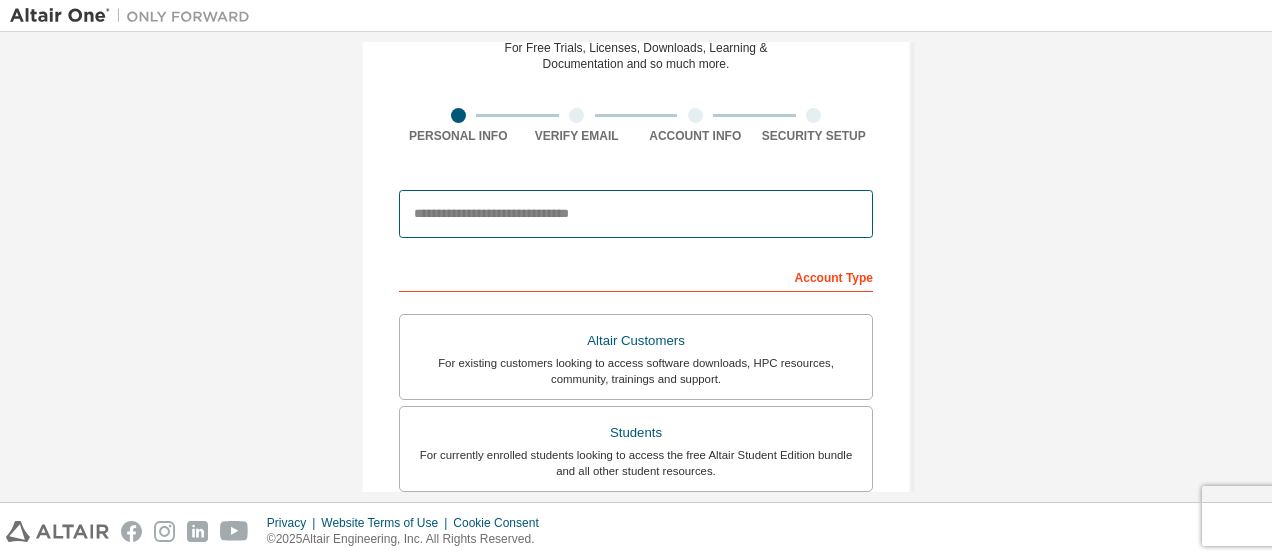 click at bounding box center [636, 214] 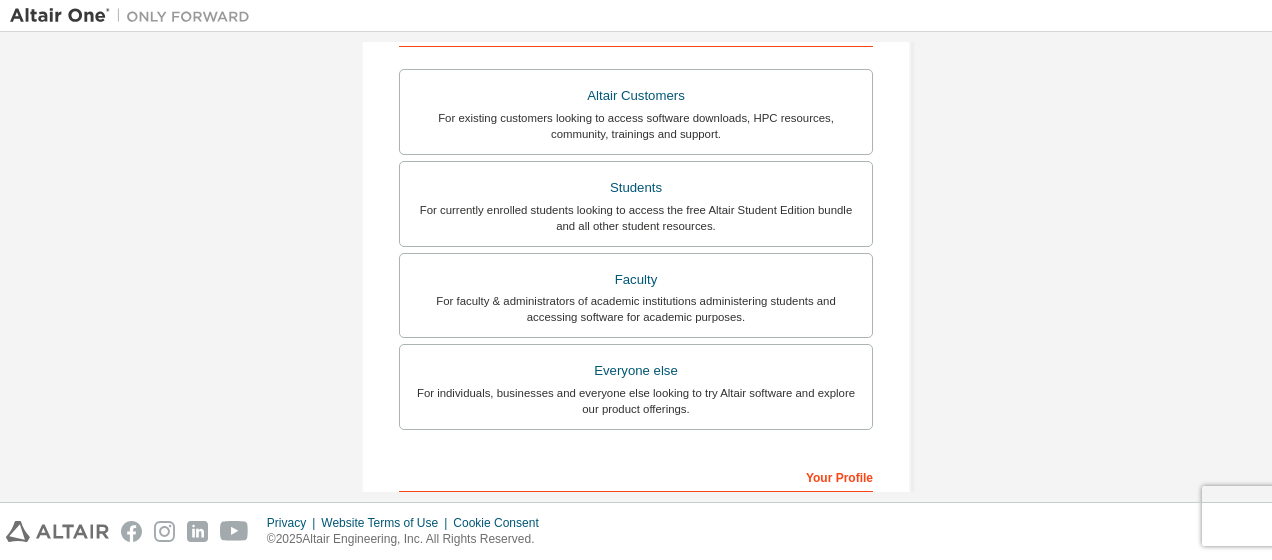 scroll, scrollTop: 300, scrollLeft: 0, axis: vertical 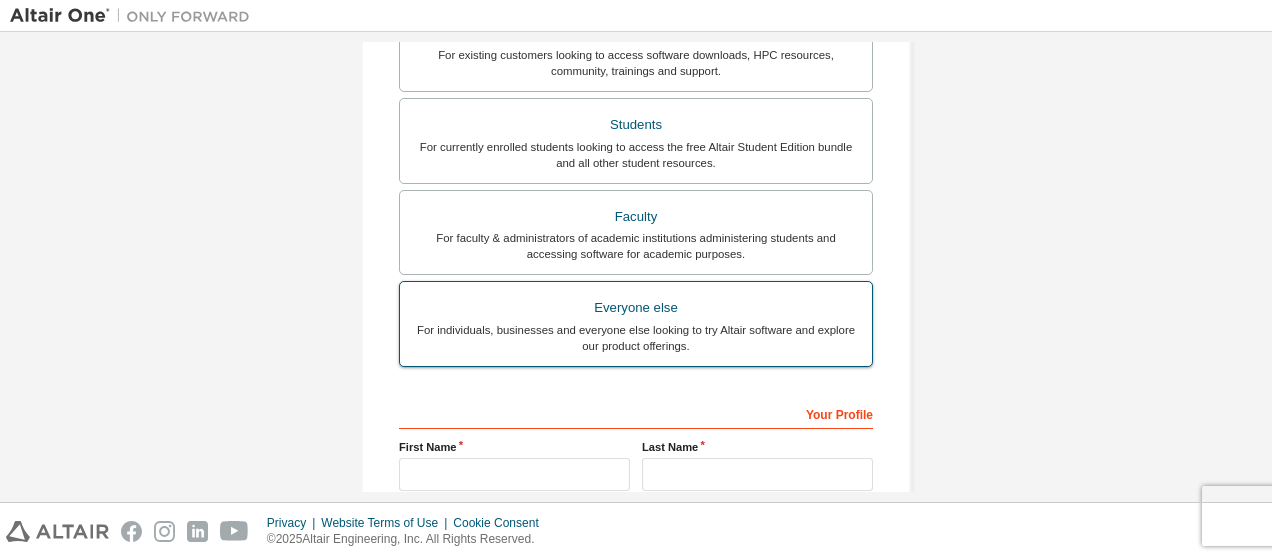 click on "For individuals, businesses and everyone else looking to try Altair software and explore our product offerings." at bounding box center (636, 338) 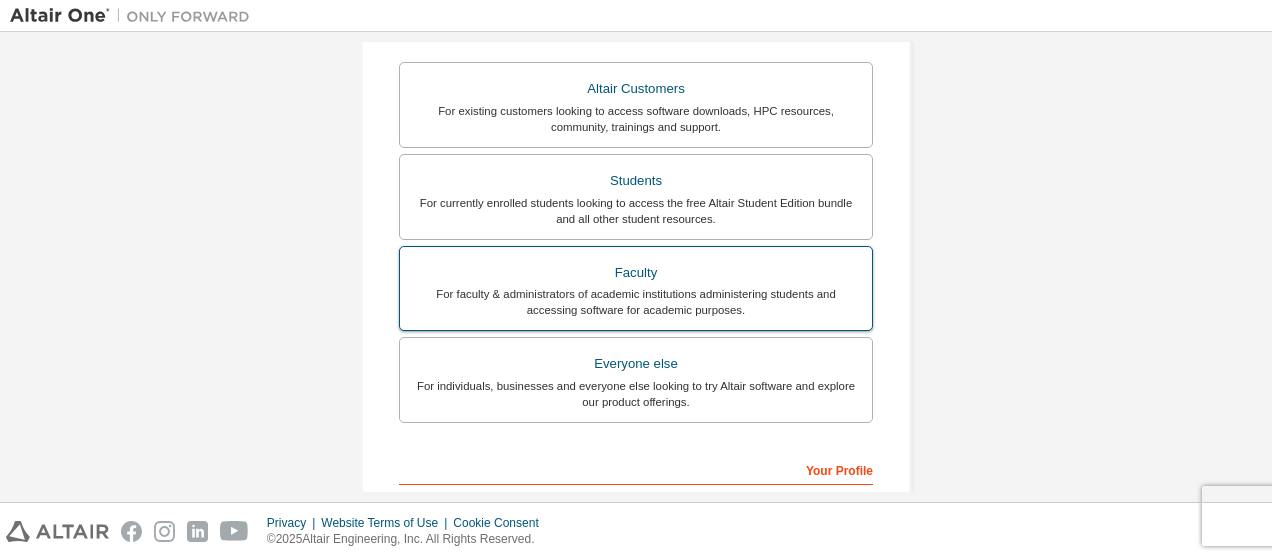 scroll, scrollTop: 308, scrollLeft: 0, axis: vertical 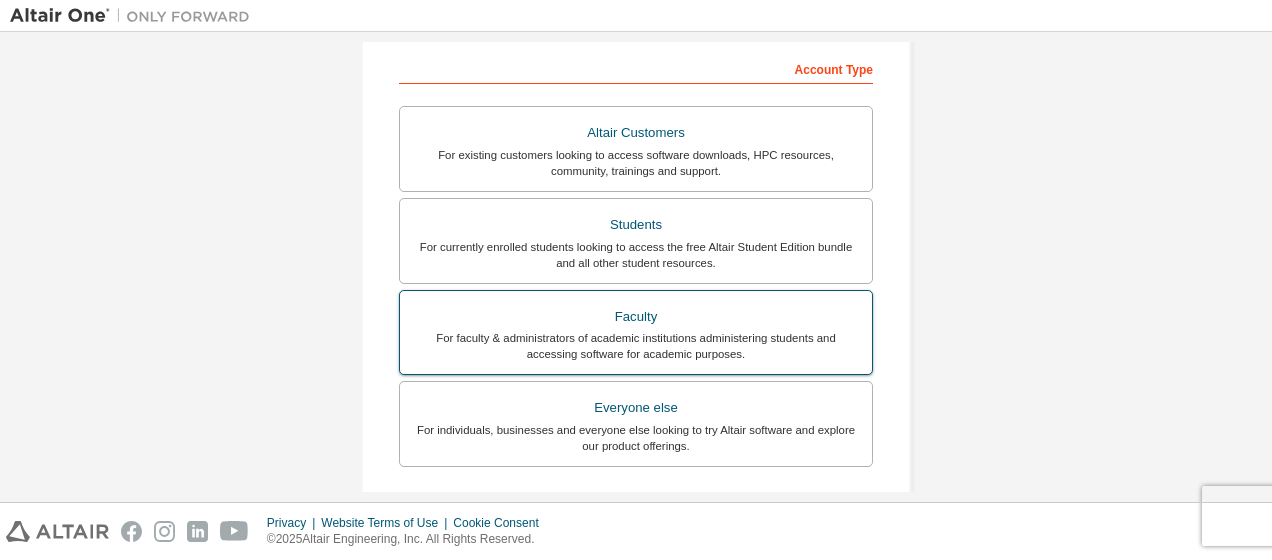 click on "For faculty & administrators of academic institutions administering students and accessing software for academic purposes." at bounding box center [636, 346] 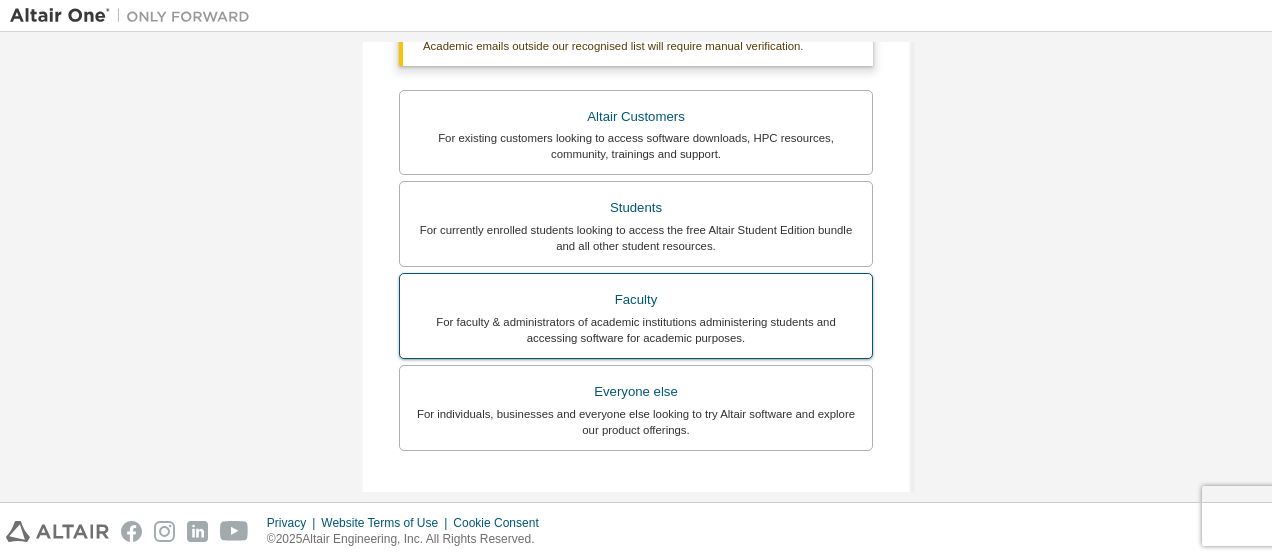 scroll, scrollTop: 408, scrollLeft: 0, axis: vertical 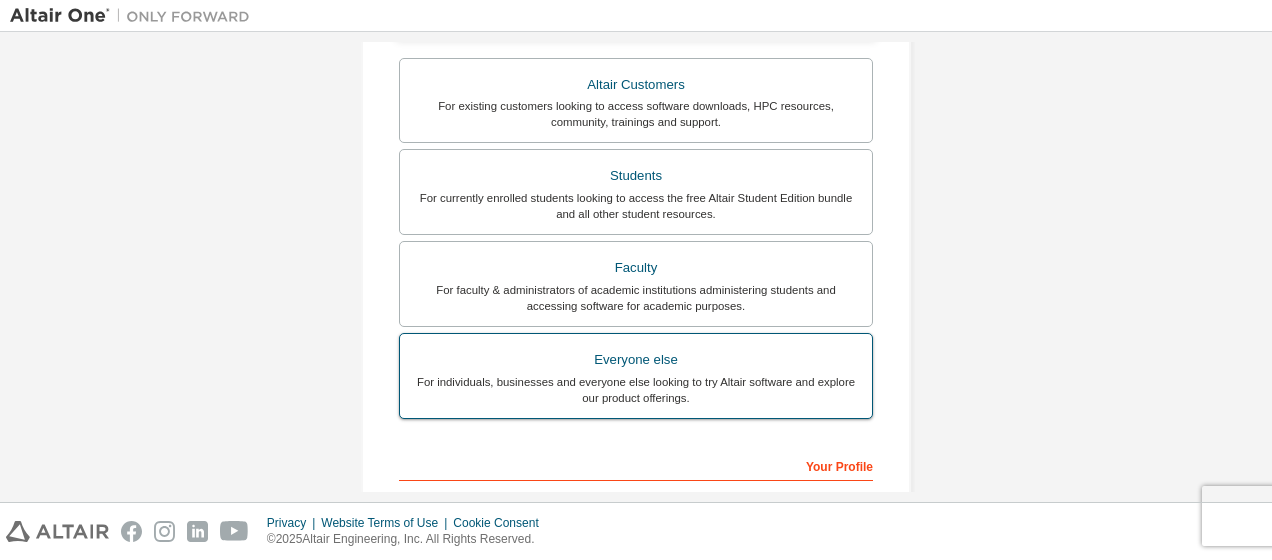 click on "For individuals, businesses and everyone else looking to try Altair software and explore our product offerings." at bounding box center (636, 390) 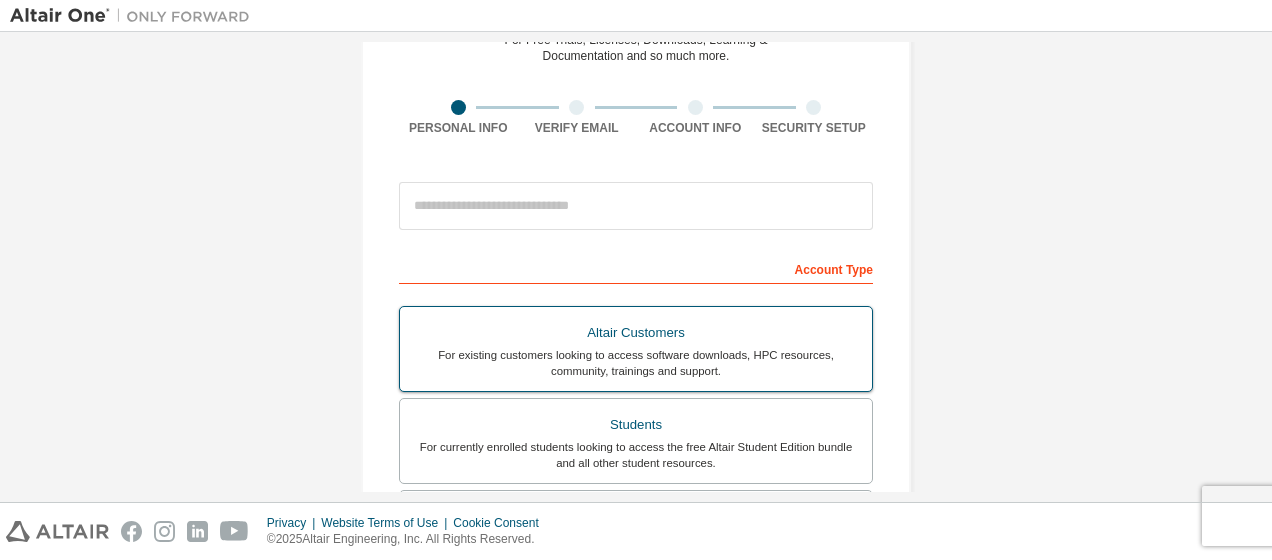 scroll, scrollTop: 208, scrollLeft: 0, axis: vertical 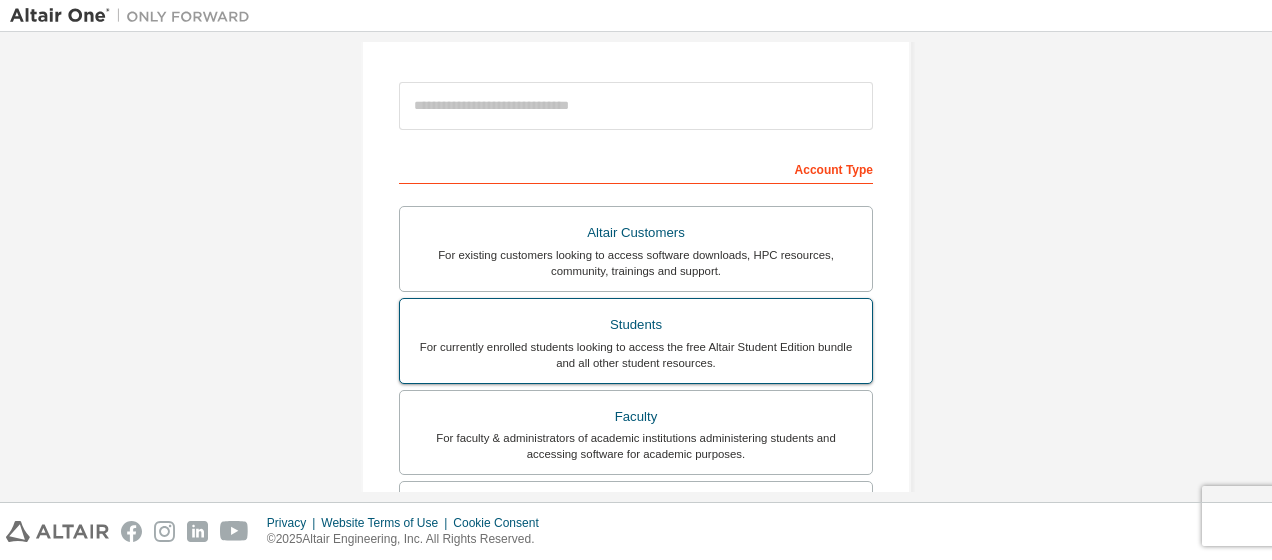 click on "For currently enrolled students looking to access the free Altair Student Edition bundle and all other student resources." at bounding box center [636, 355] 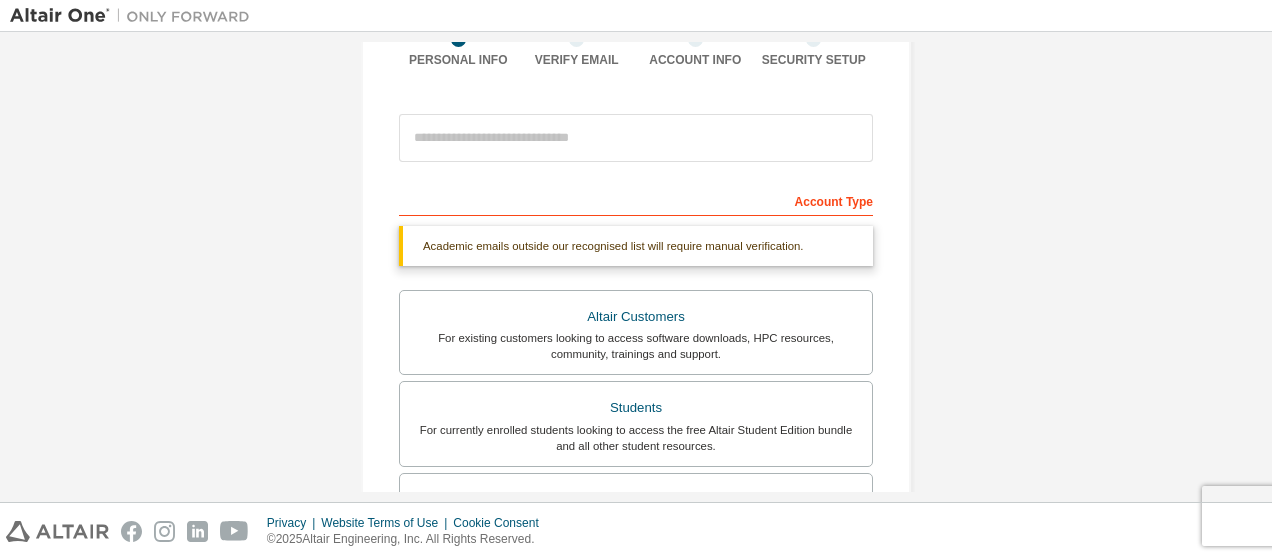 scroll, scrollTop: 208, scrollLeft: 0, axis: vertical 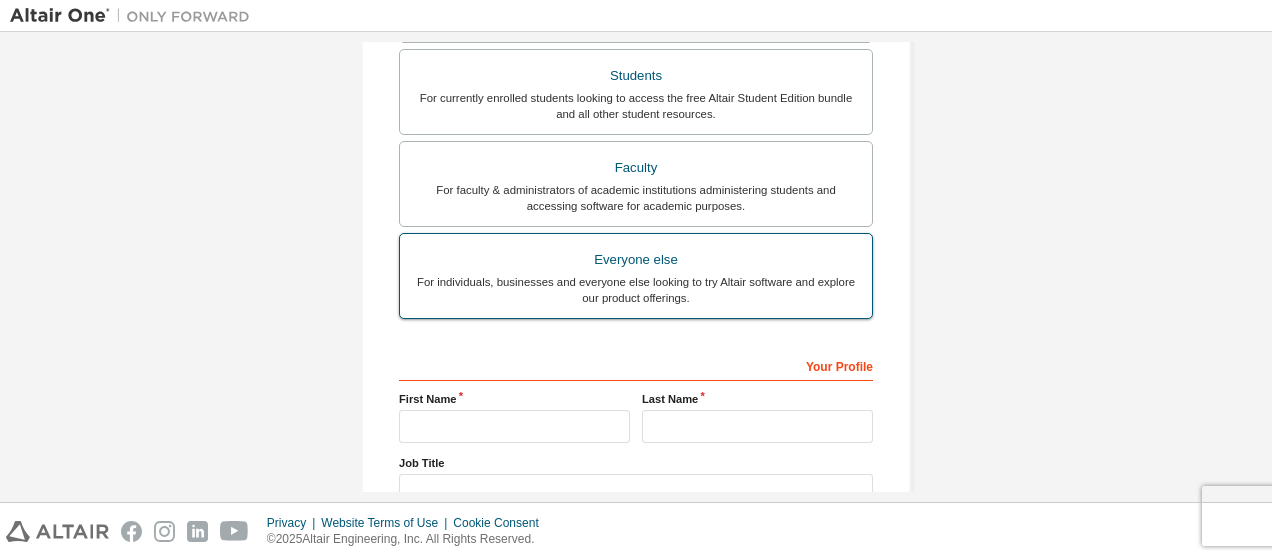 click on "Everyone else" at bounding box center (636, 260) 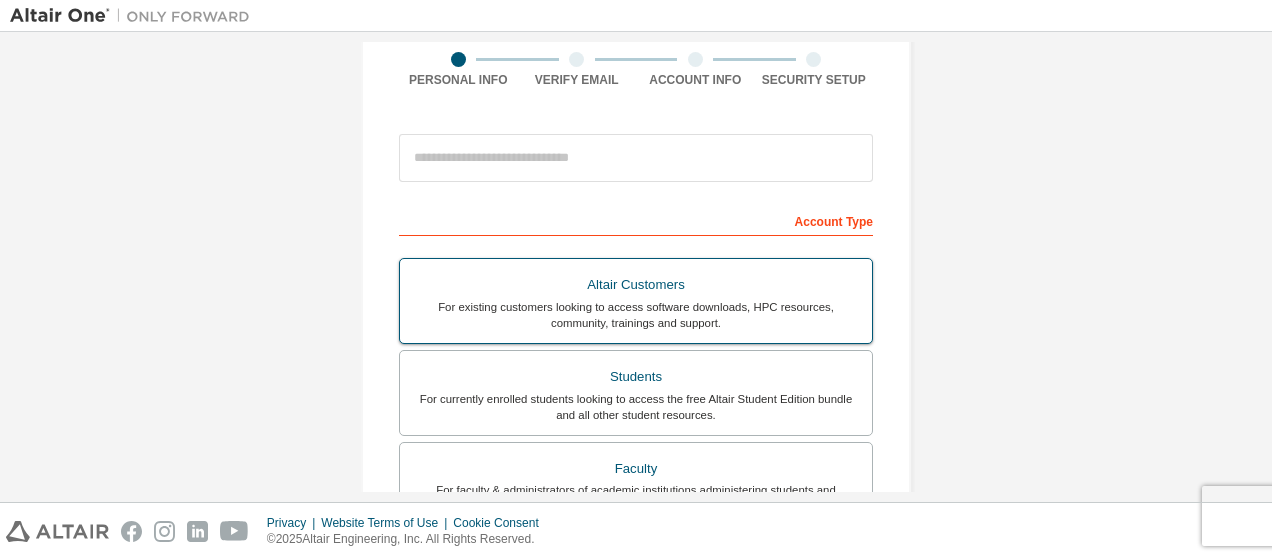 scroll, scrollTop: 0, scrollLeft: 0, axis: both 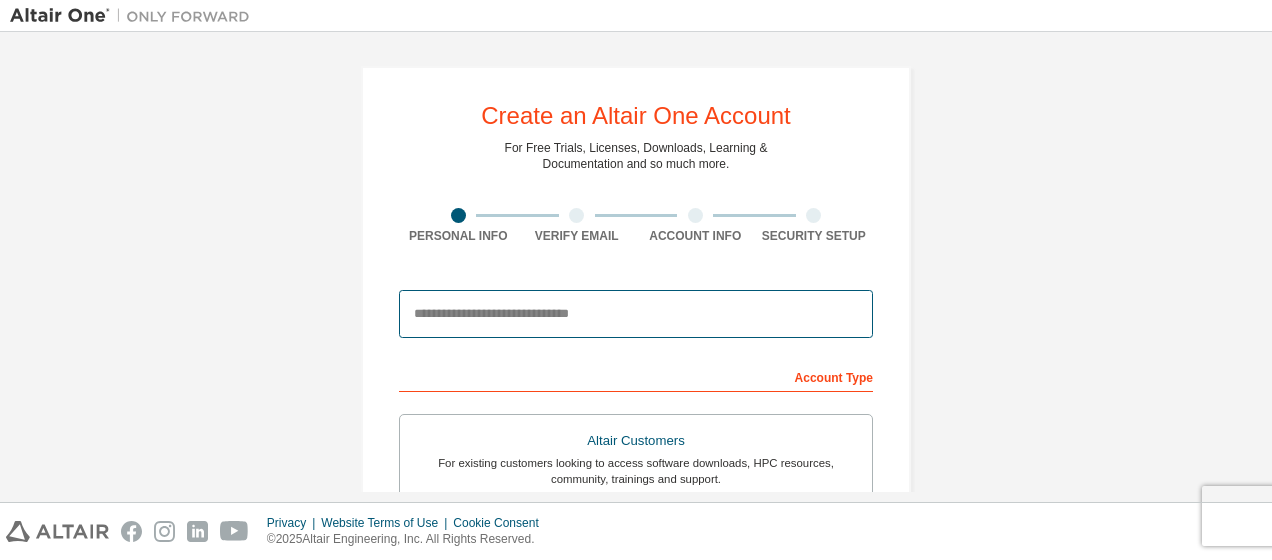 click at bounding box center (636, 314) 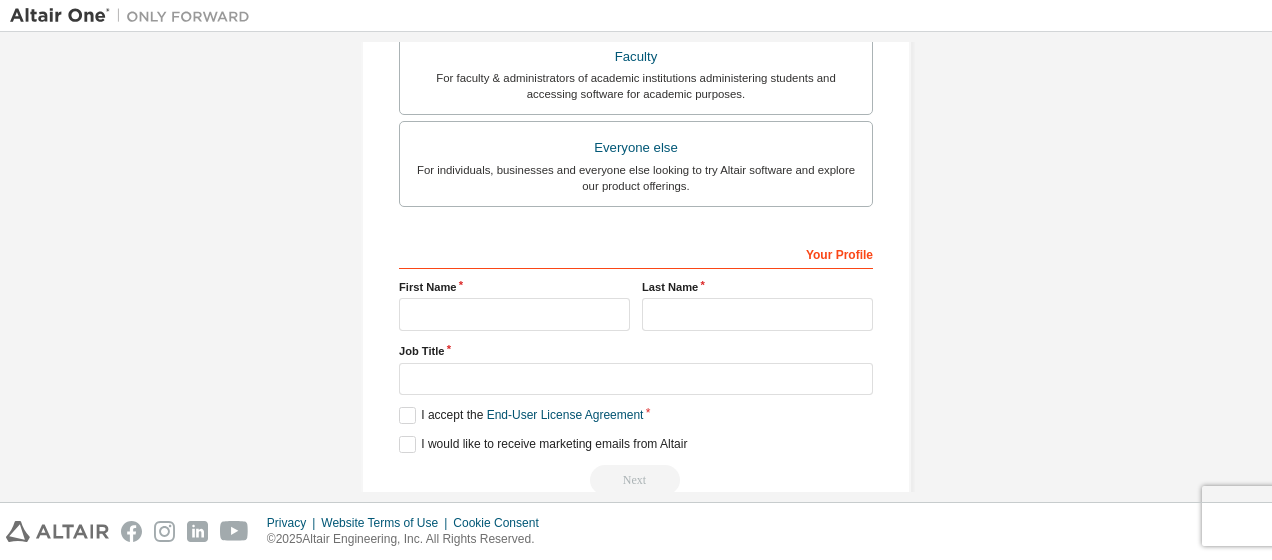 scroll, scrollTop: 600, scrollLeft: 0, axis: vertical 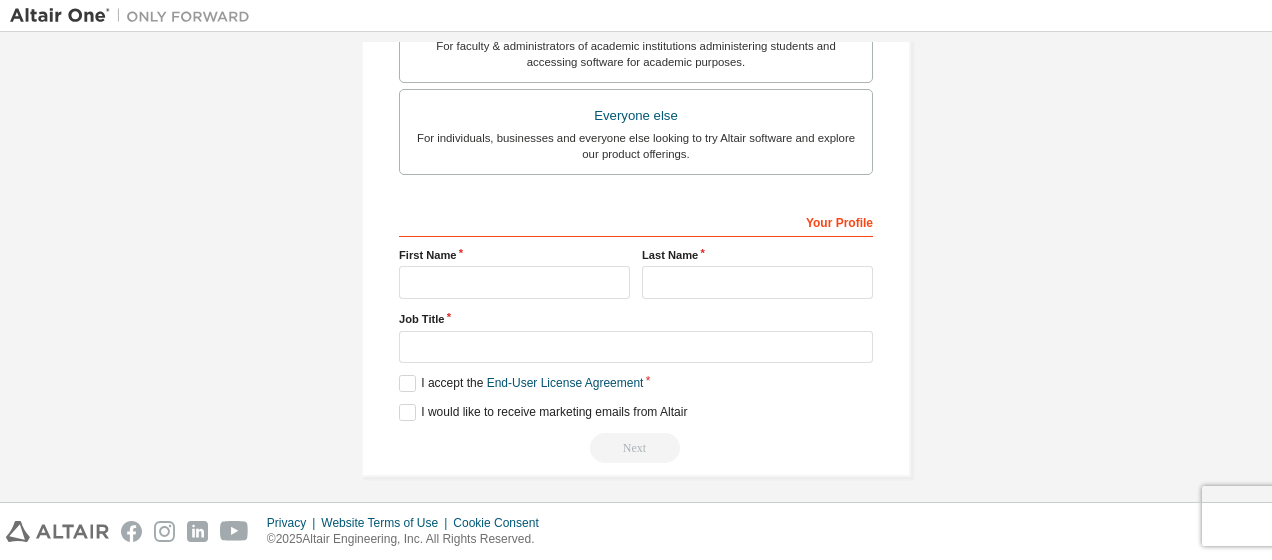 type on "**********" 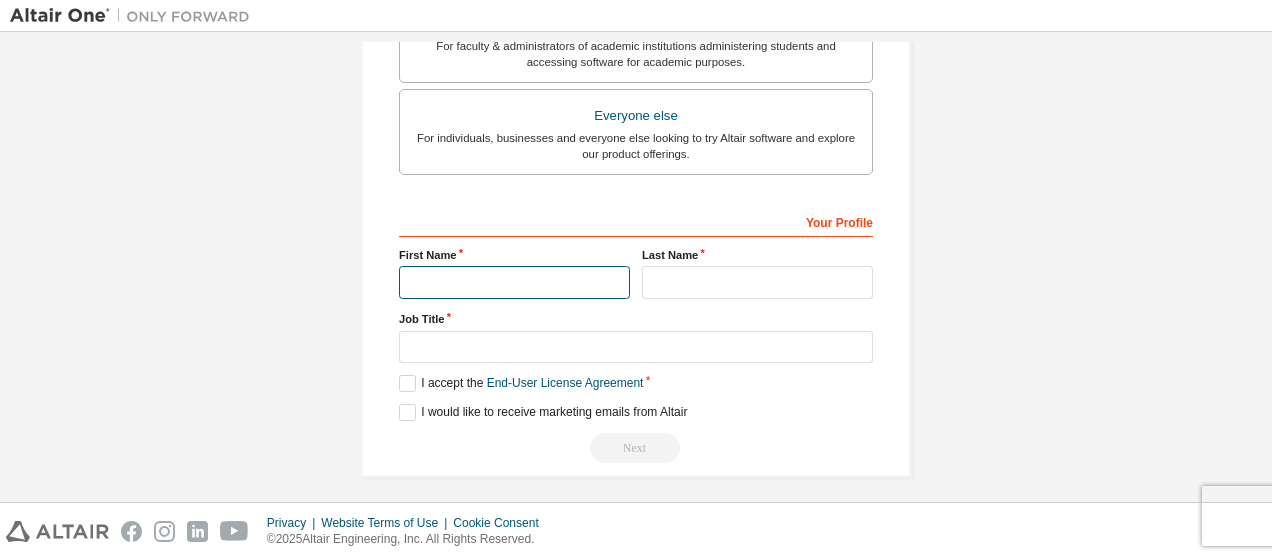 click at bounding box center [514, 282] 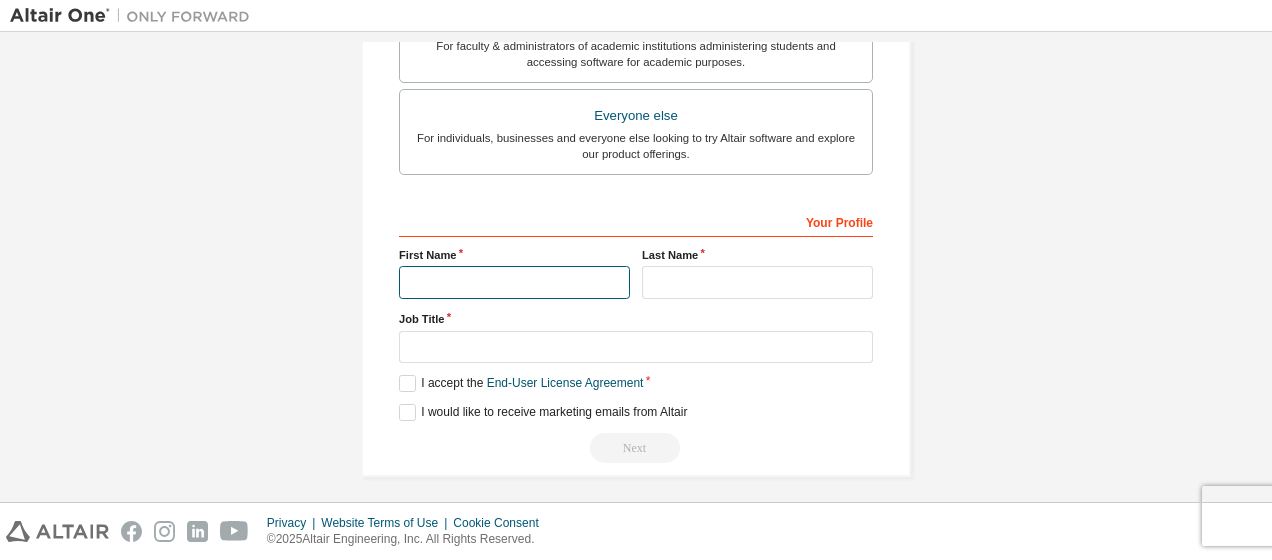 type on "*" 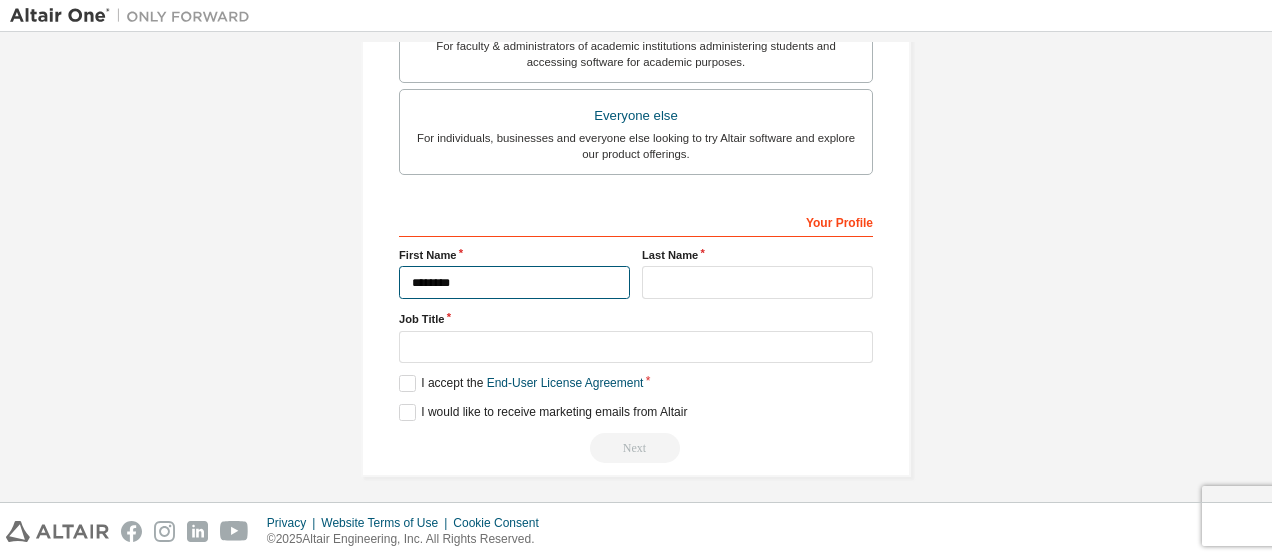 type on "********" 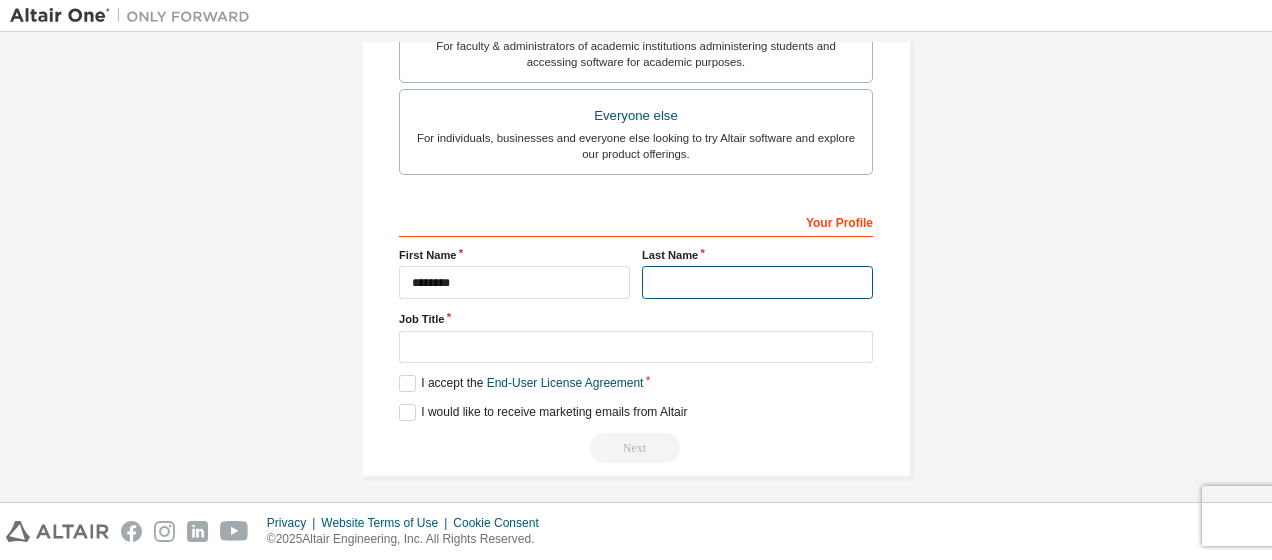 click at bounding box center (757, 282) 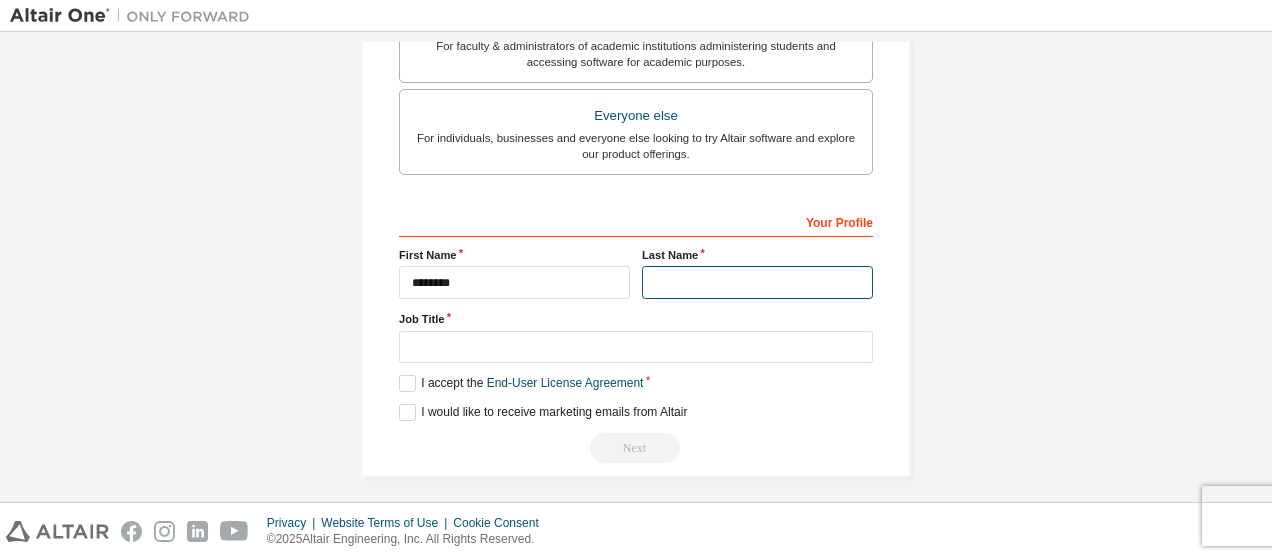 type on "*" 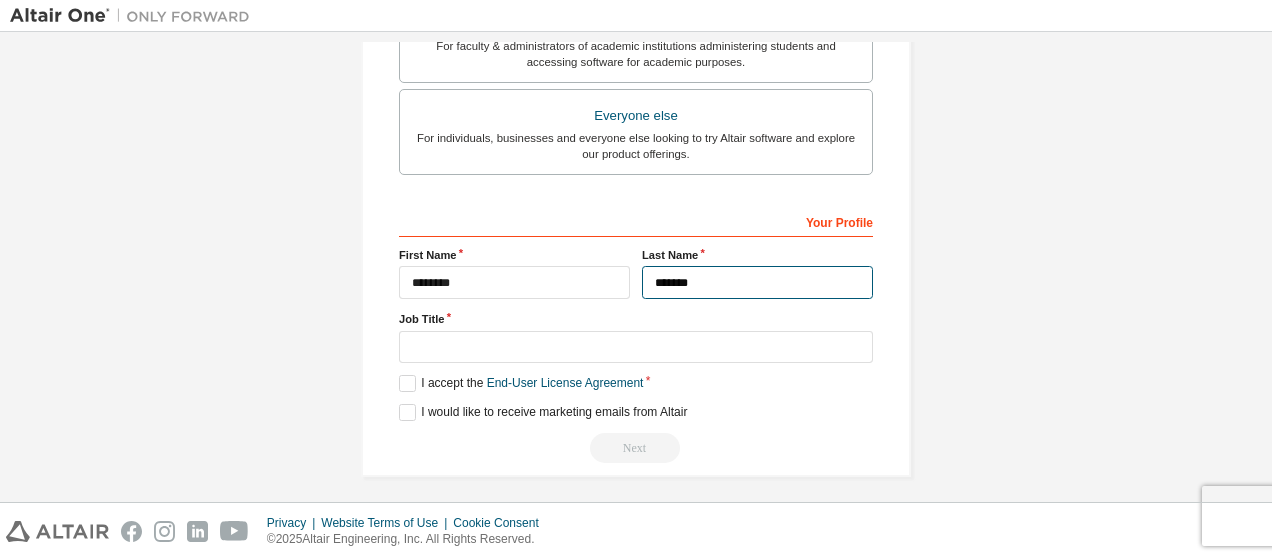 click on "*******" at bounding box center (757, 282) 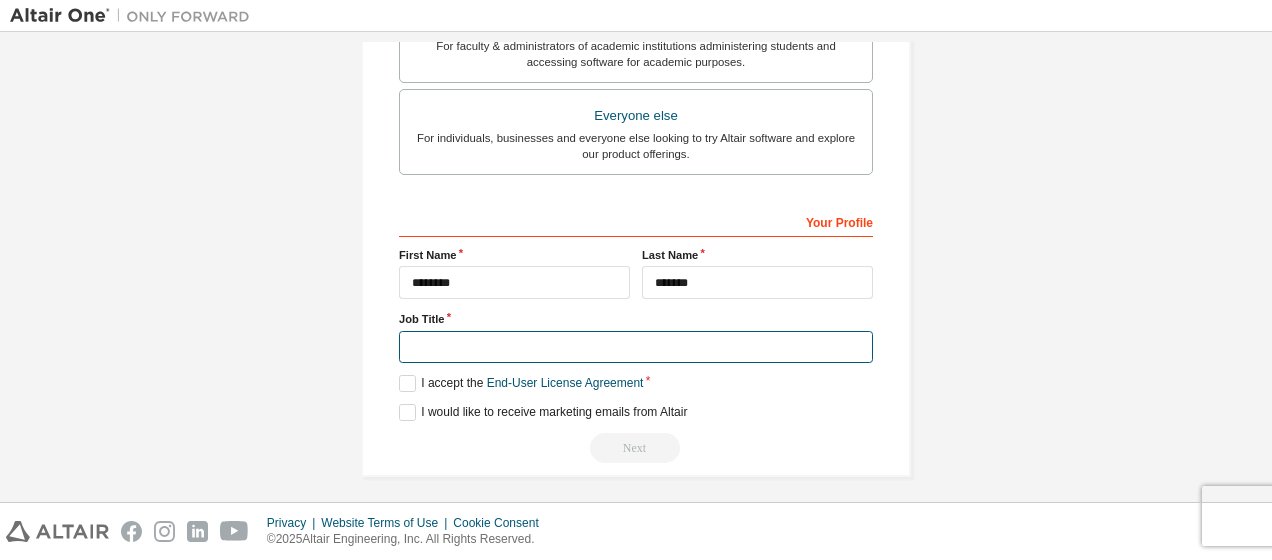 click at bounding box center [636, 347] 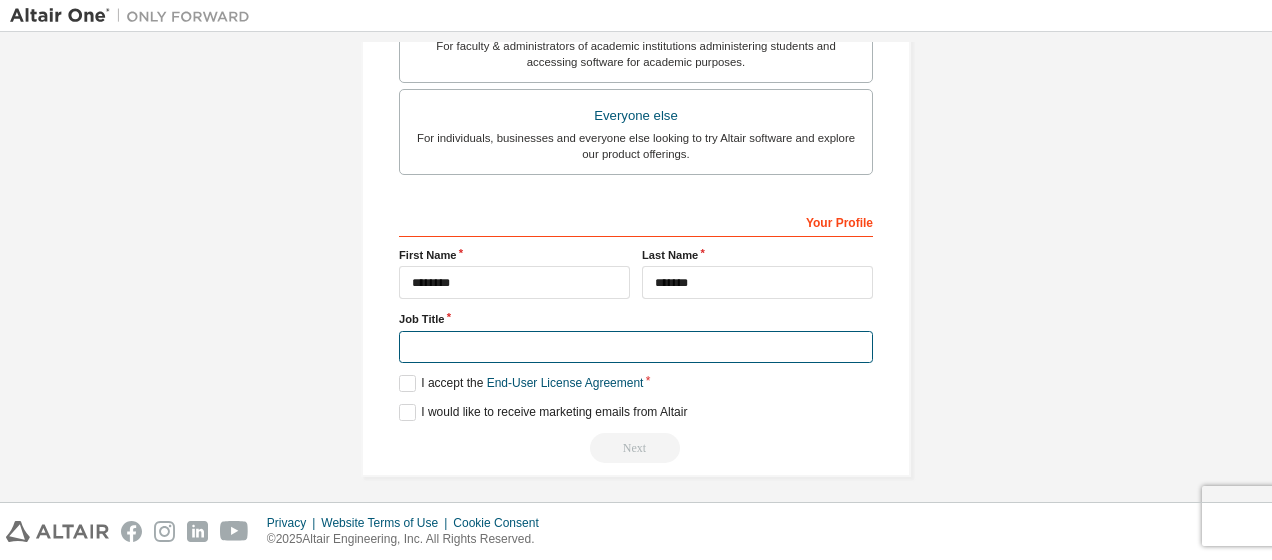 type on "*" 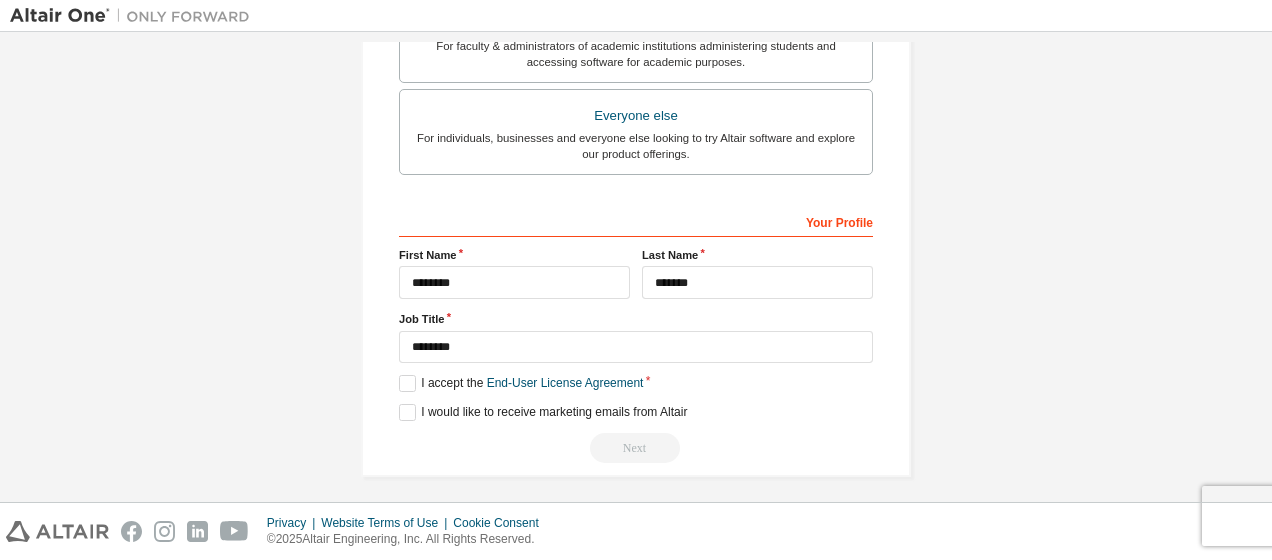 click on "Job Title" at bounding box center [636, 319] 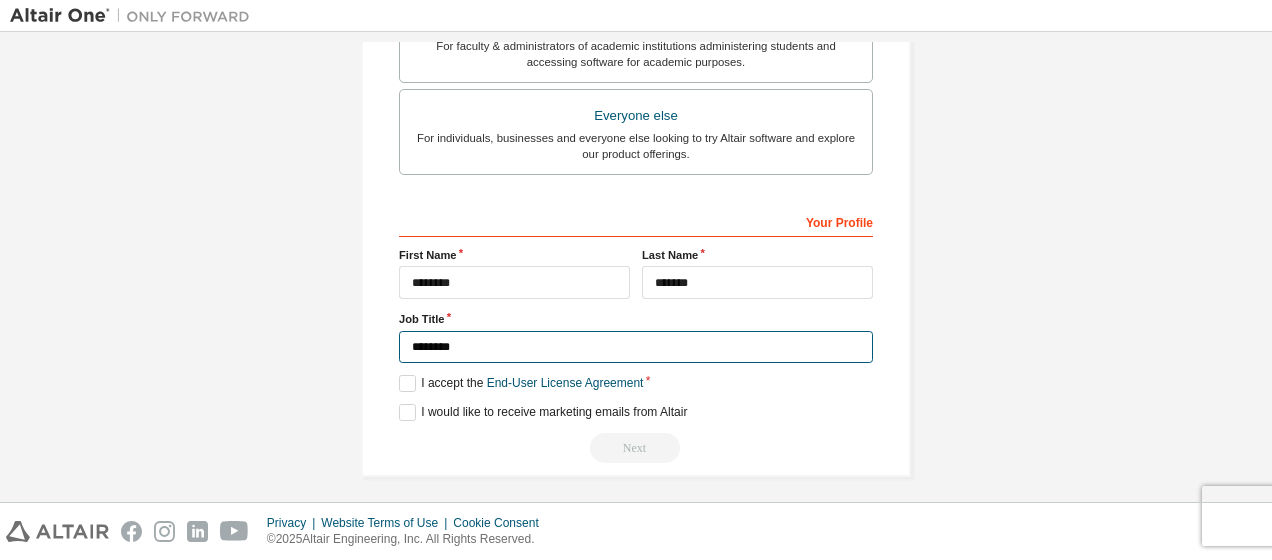 click on "********" at bounding box center [636, 347] 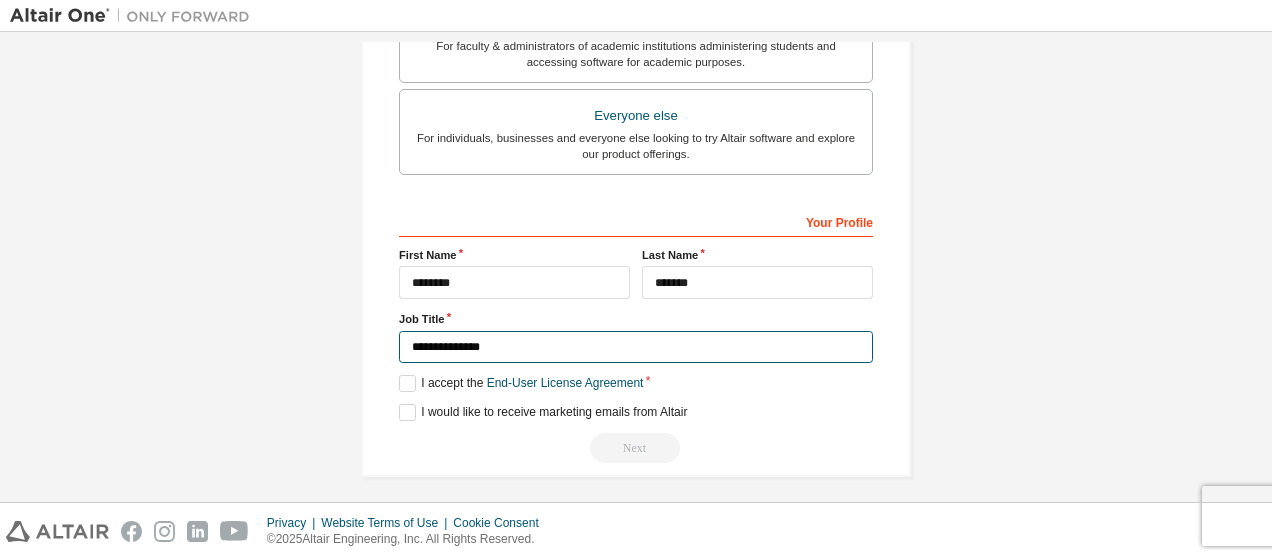 type on "**********" 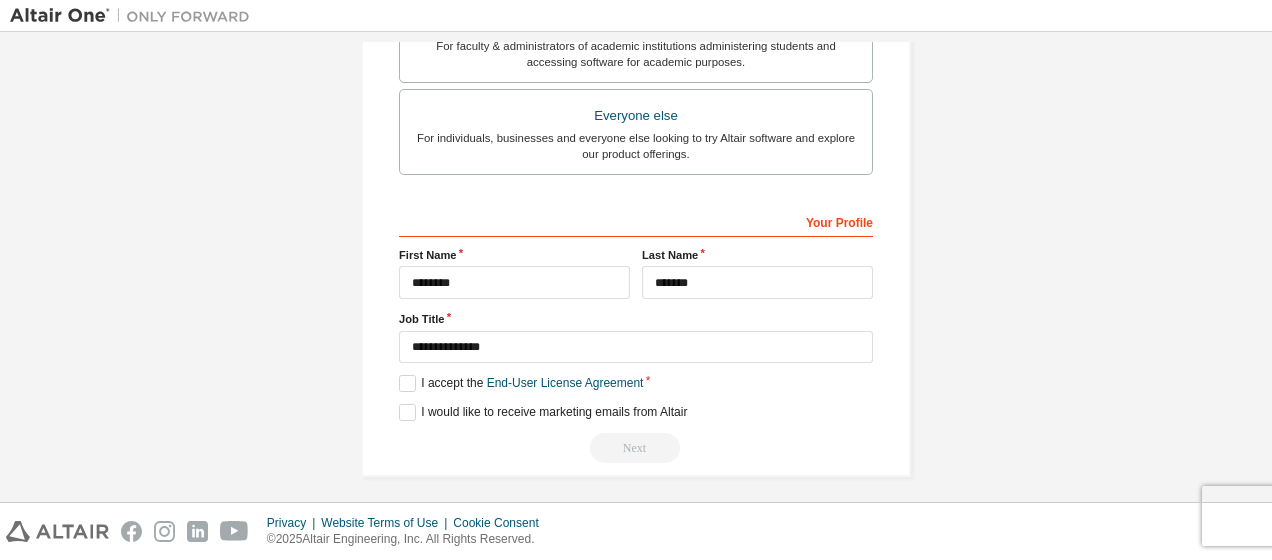 click on "I accept the    End-User License Agreement" at bounding box center (636, 383) 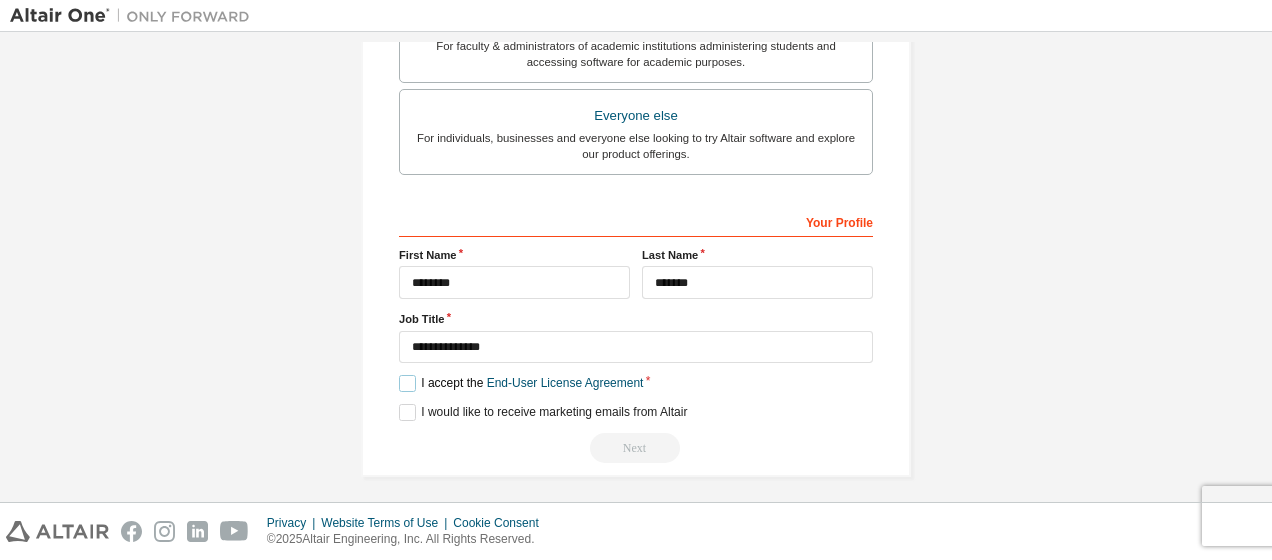 click on "I accept the    End-User License Agreement" at bounding box center [521, 383] 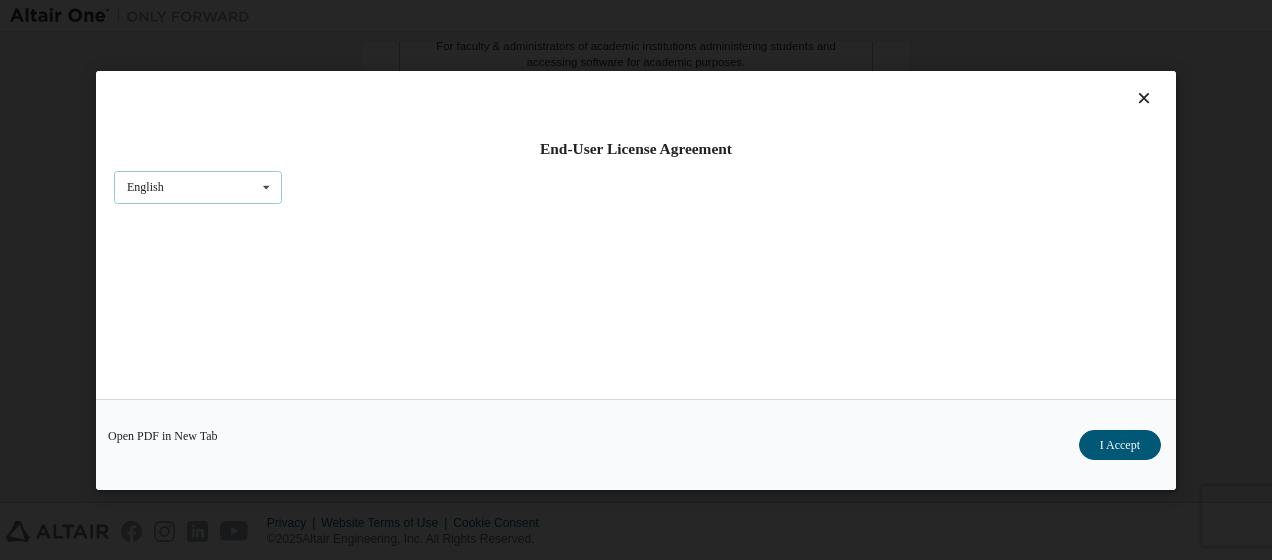 click on "English English Chinese French German Japanese Korean Portuguese" at bounding box center [198, 186] 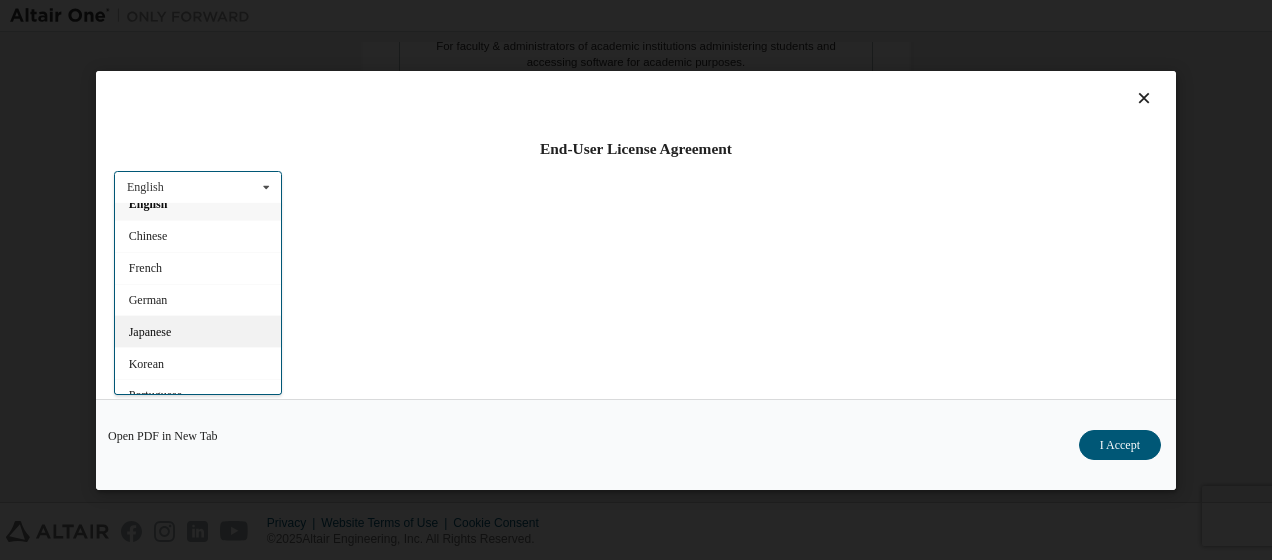 scroll, scrollTop: 28, scrollLeft: 0, axis: vertical 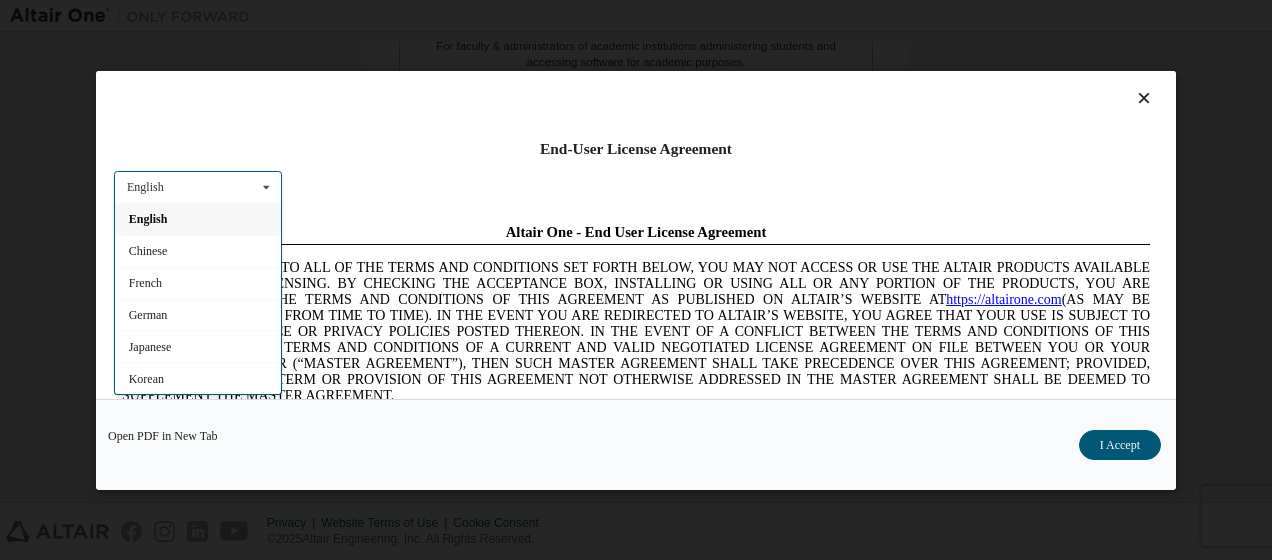click on "English" at bounding box center [198, 218] 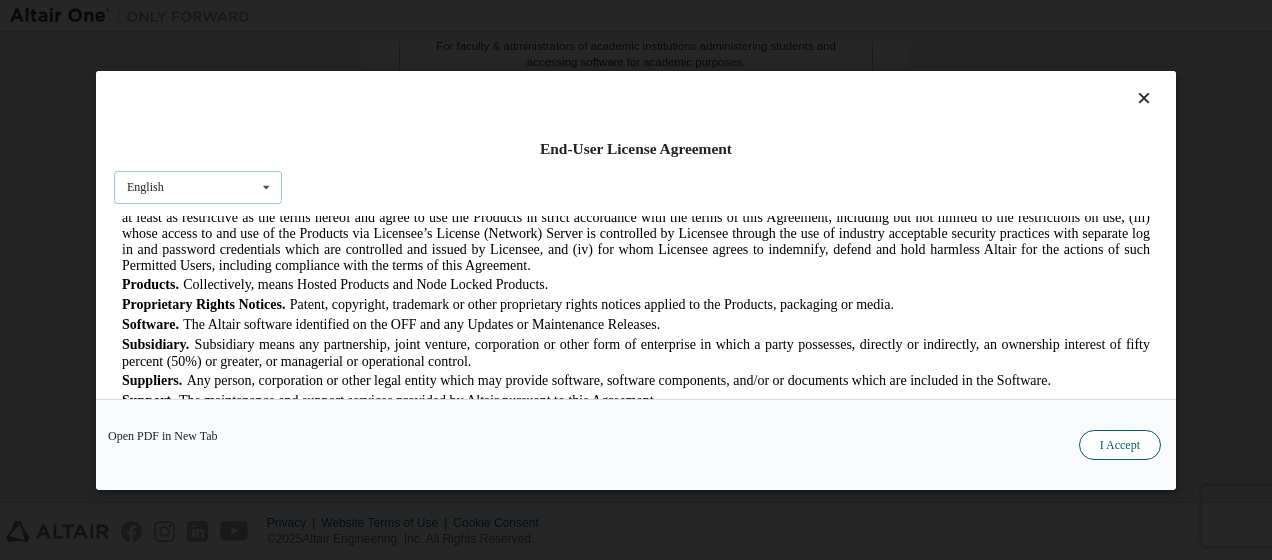 scroll, scrollTop: 1200, scrollLeft: 0, axis: vertical 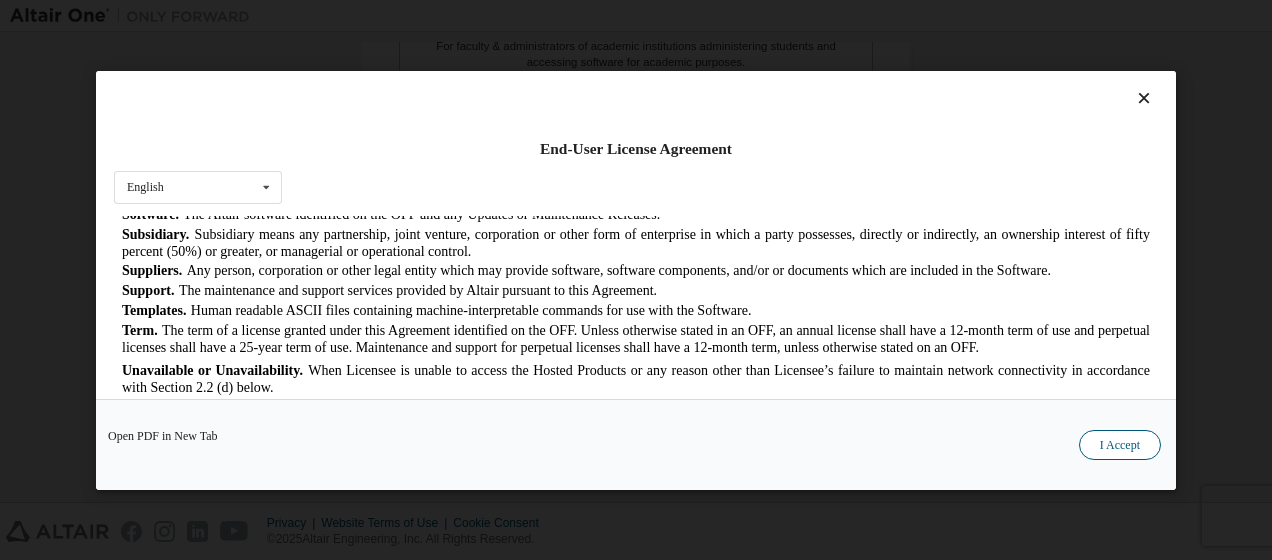 click on "I Accept" at bounding box center (1120, 445) 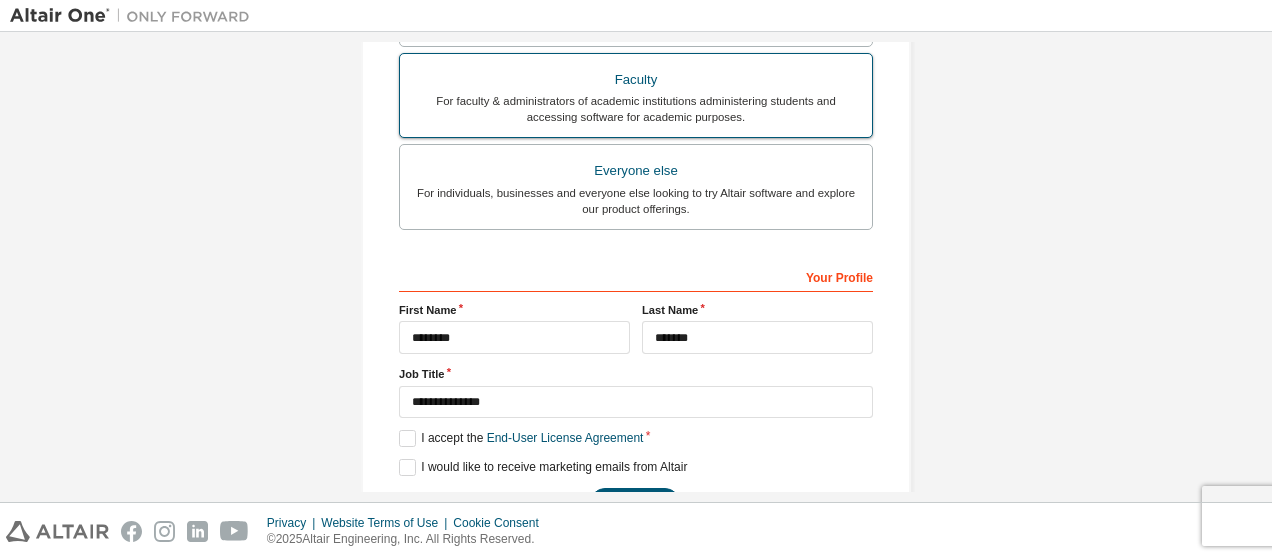 scroll, scrollTop: 604, scrollLeft: 0, axis: vertical 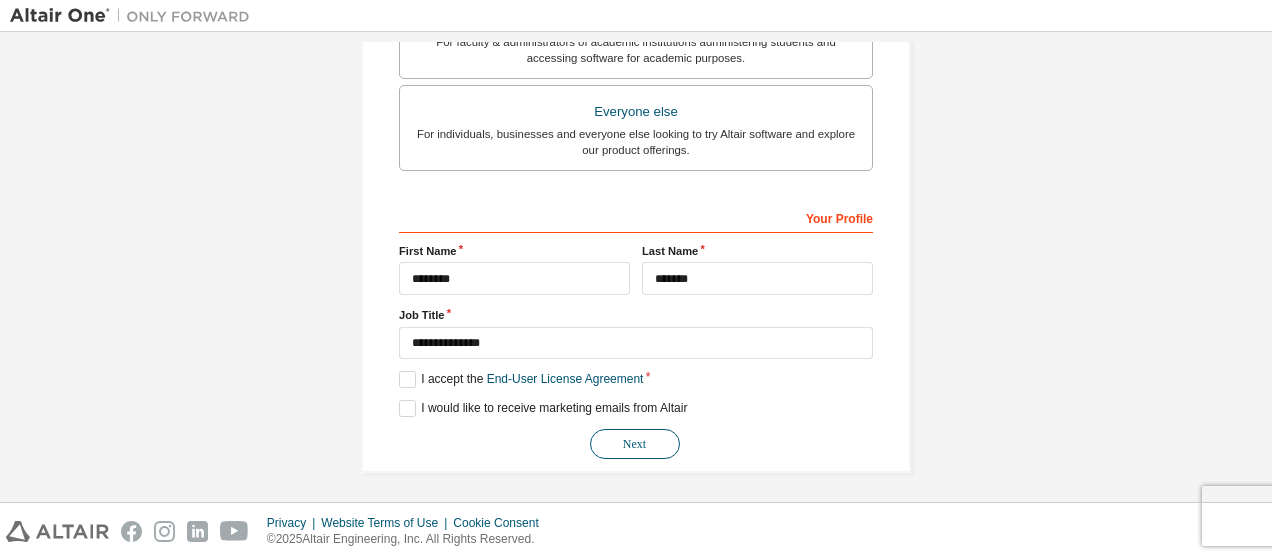 click on "Next" at bounding box center [635, 444] 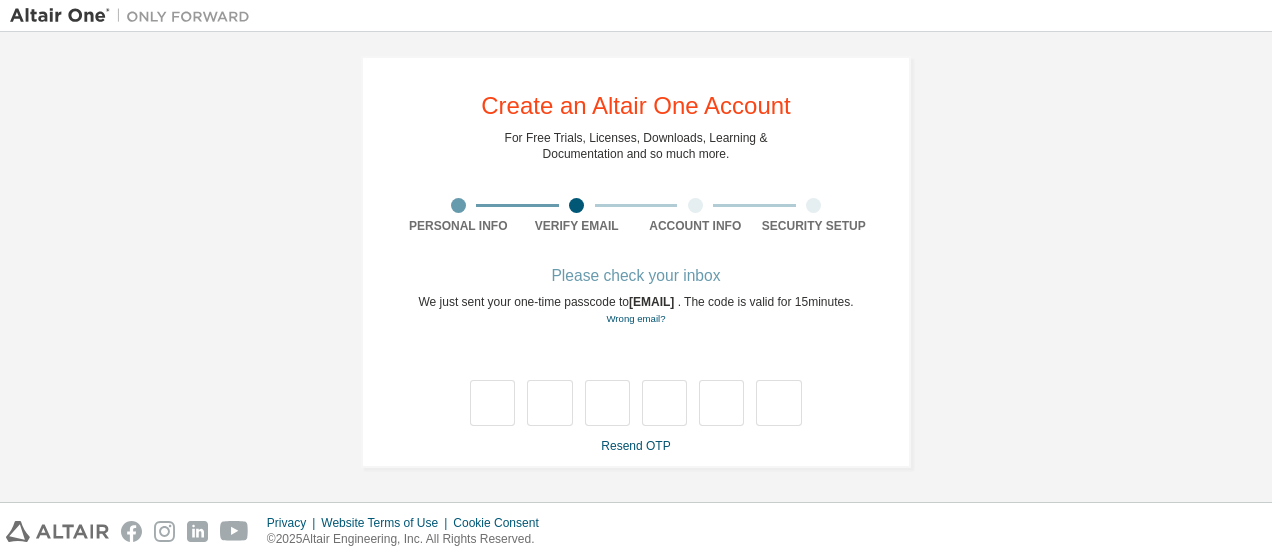 scroll, scrollTop: 25, scrollLeft: 0, axis: vertical 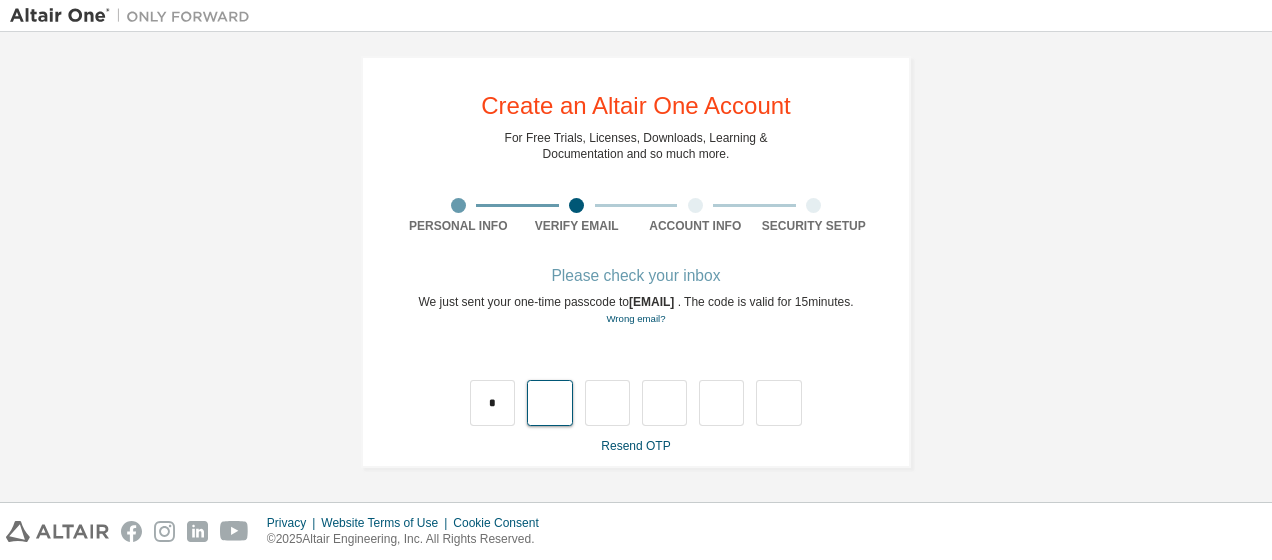 type on "*" 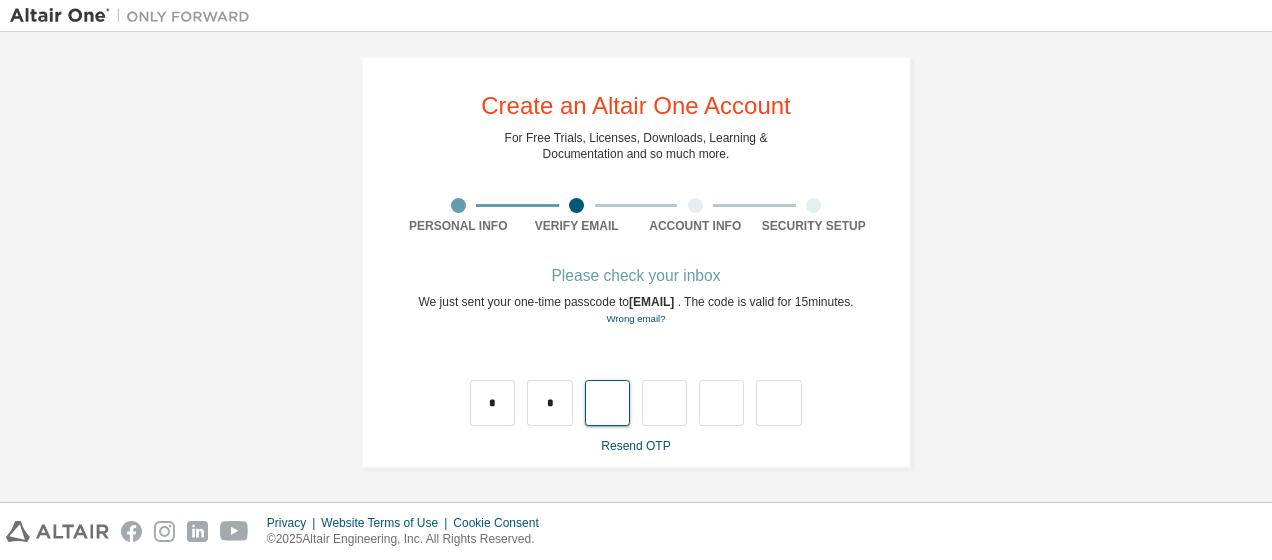 type on "*" 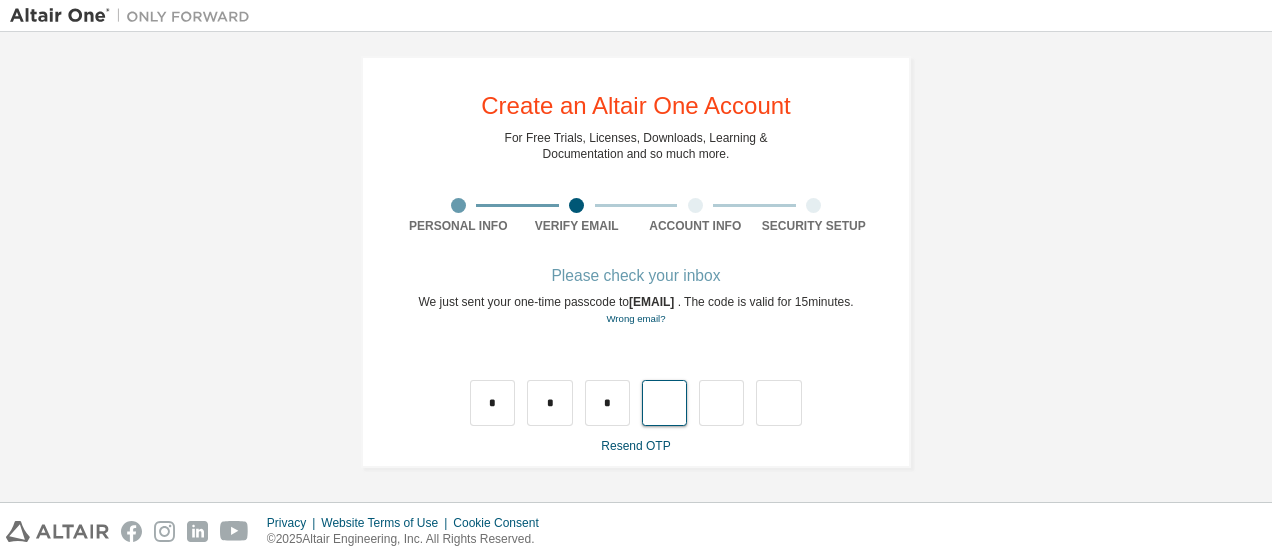 type on "*" 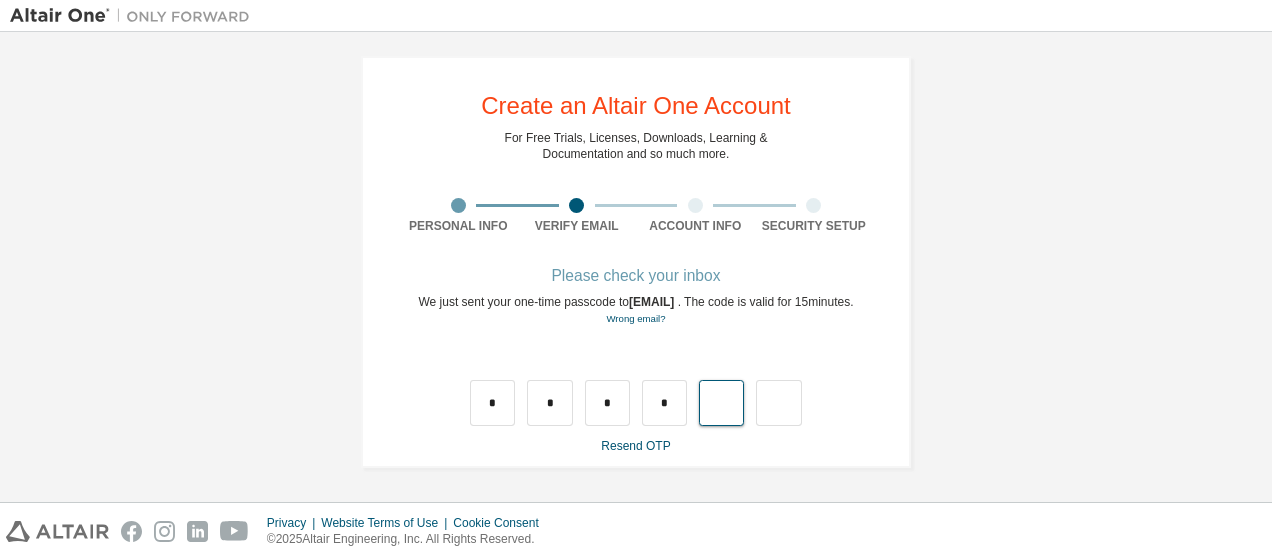 type on "*" 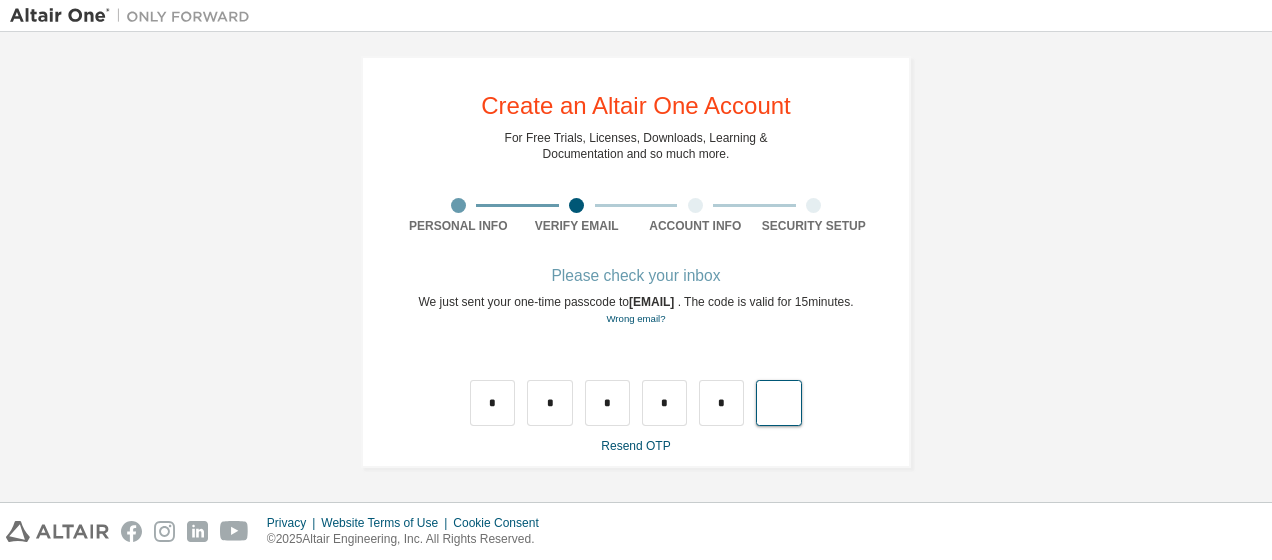 type on "*" 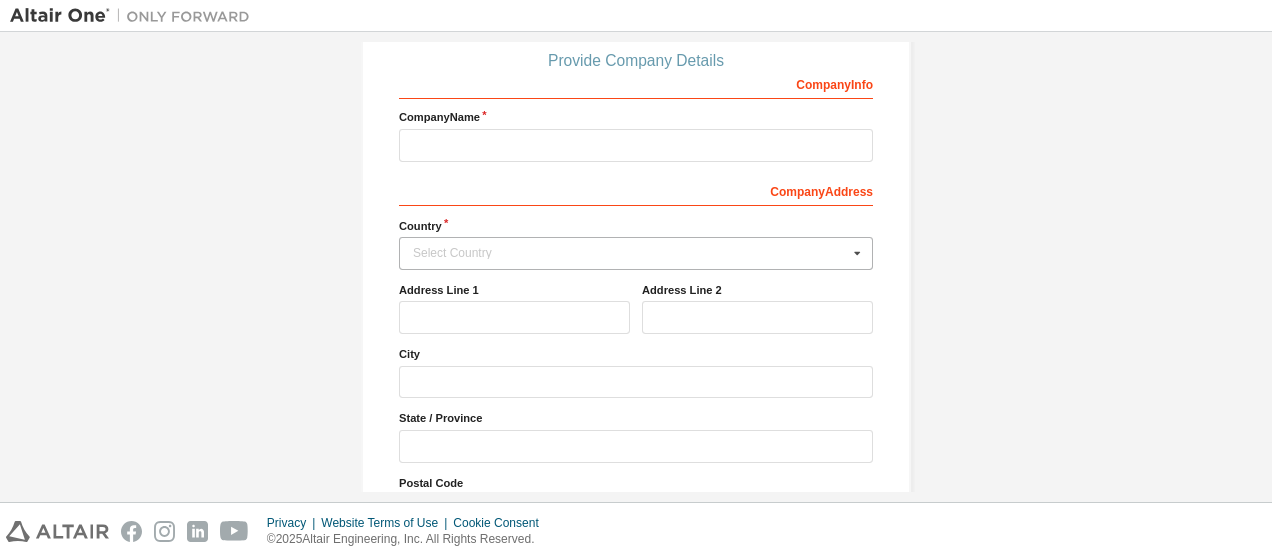 scroll, scrollTop: 125, scrollLeft: 0, axis: vertical 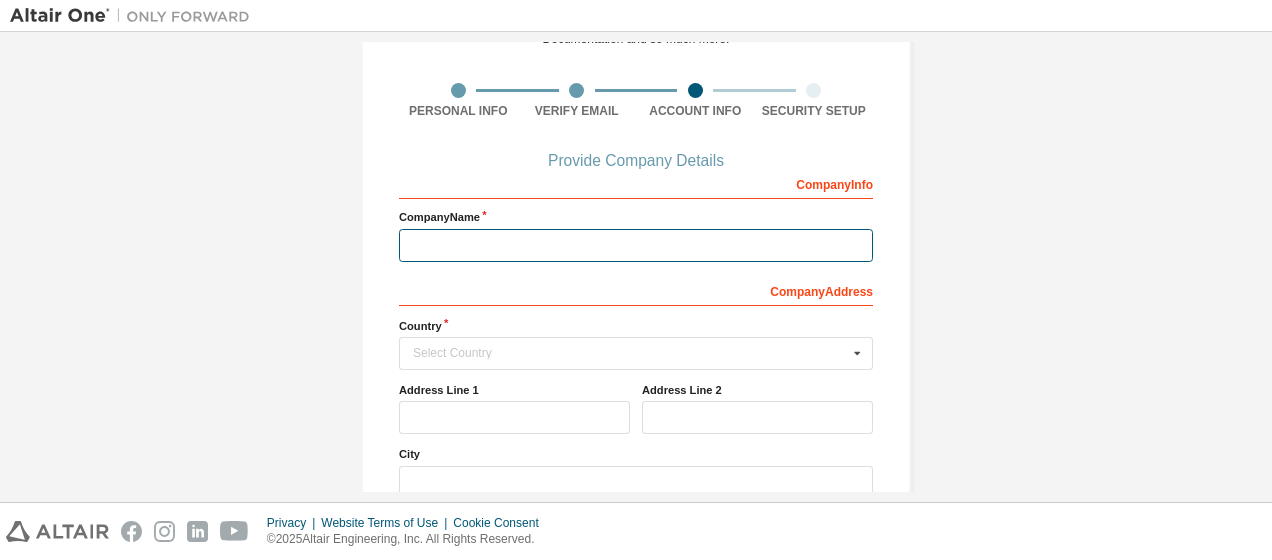 click at bounding box center [636, 245] 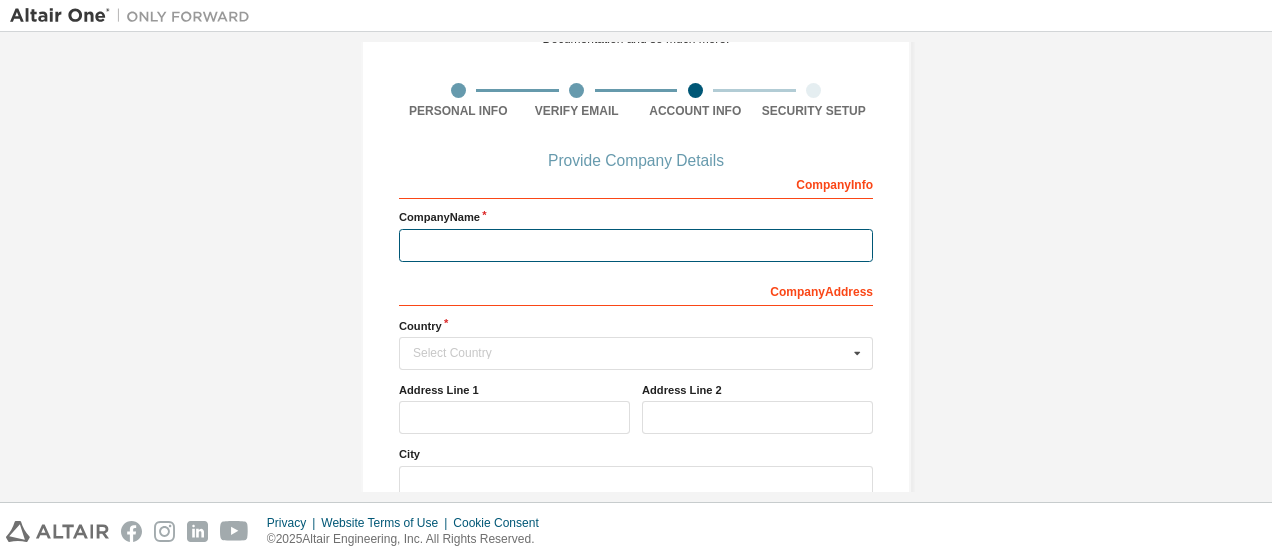 type on "*" 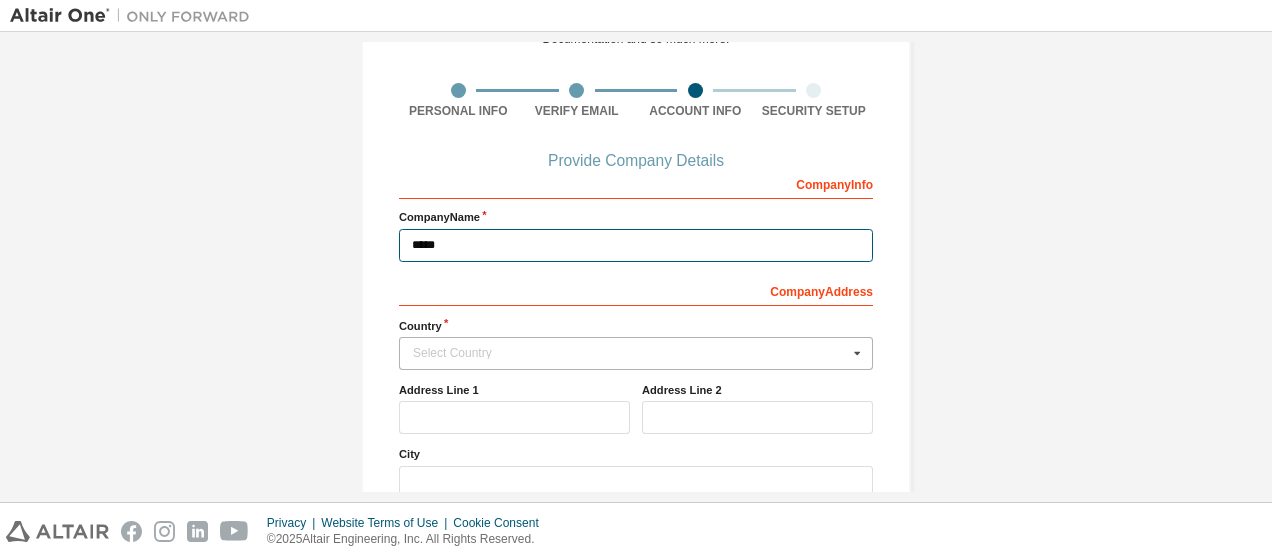 type on "*****" 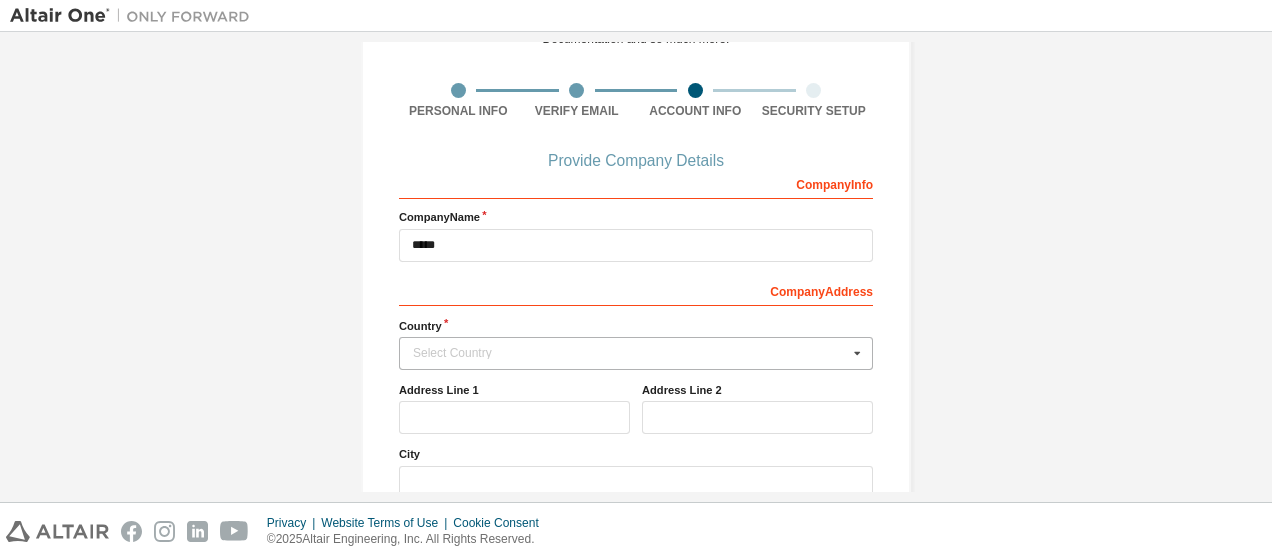 click on "Select Country" at bounding box center (630, 353) 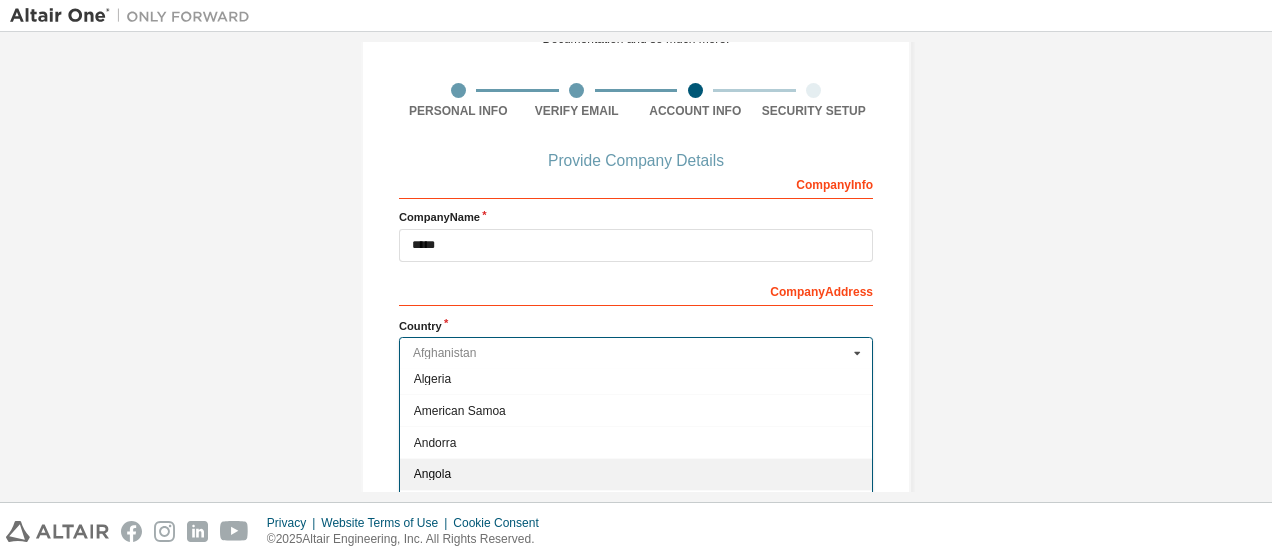 scroll, scrollTop: 200, scrollLeft: 0, axis: vertical 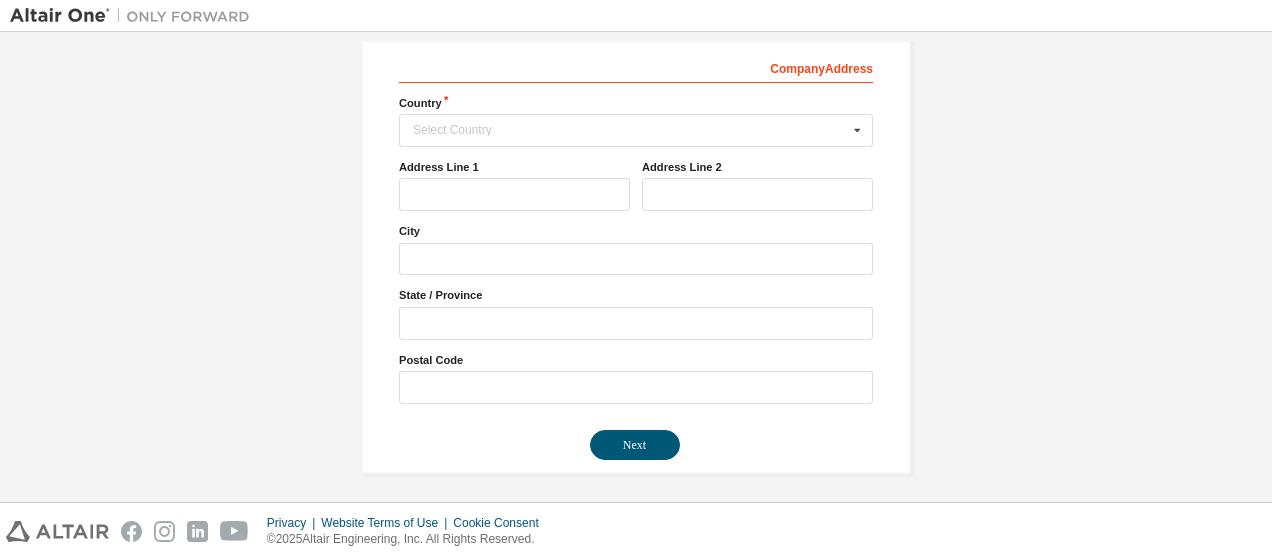 click on "Create an Altair One Account For Free Trials, Licenses, Downloads, Learning & Documentation and so much more. Personal Info Verify Email Account Info Security Setup Provide Company Details Company Info Company Name ***** Company Address Country Select Country [COUNTRY]" at bounding box center (636, 96) 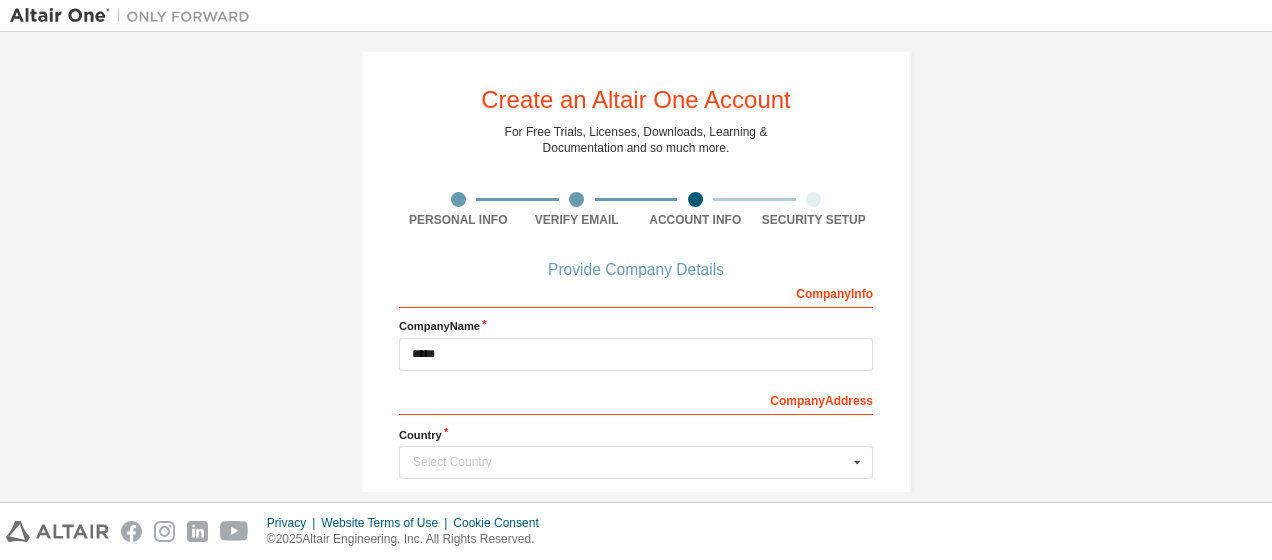scroll, scrollTop: 0, scrollLeft: 0, axis: both 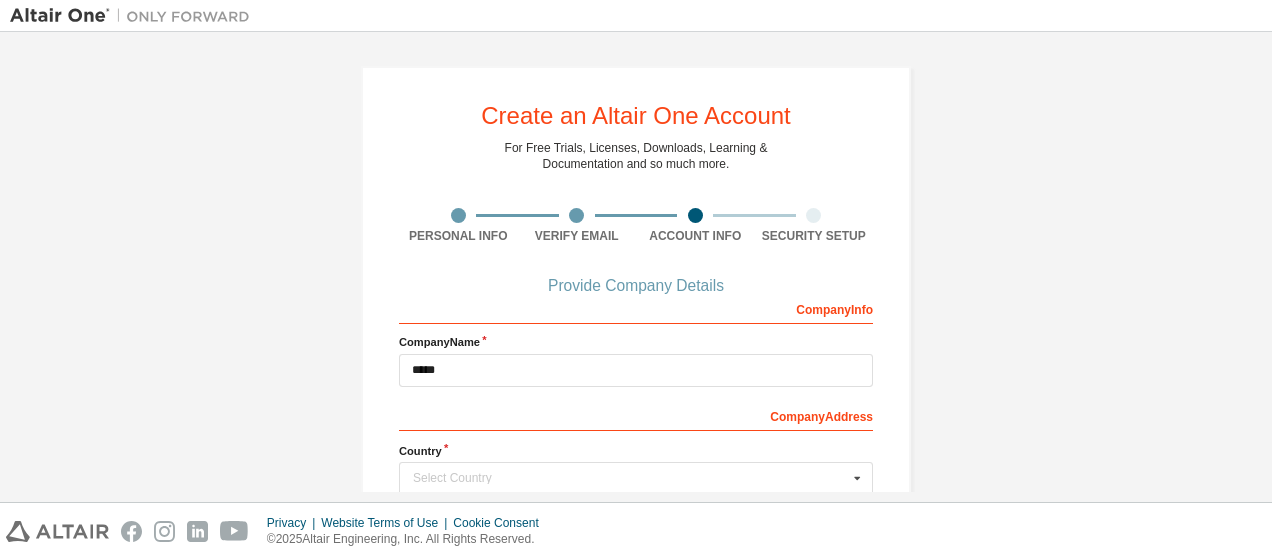 click at bounding box center (695, 215) 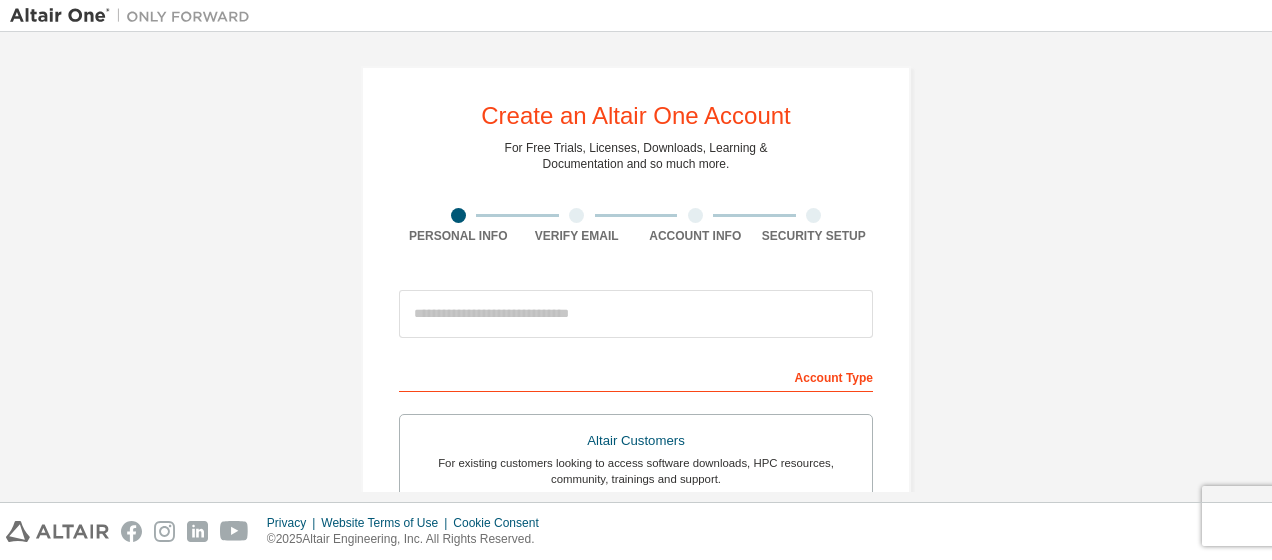 scroll, scrollTop: 0, scrollLeft: 0, axis: both 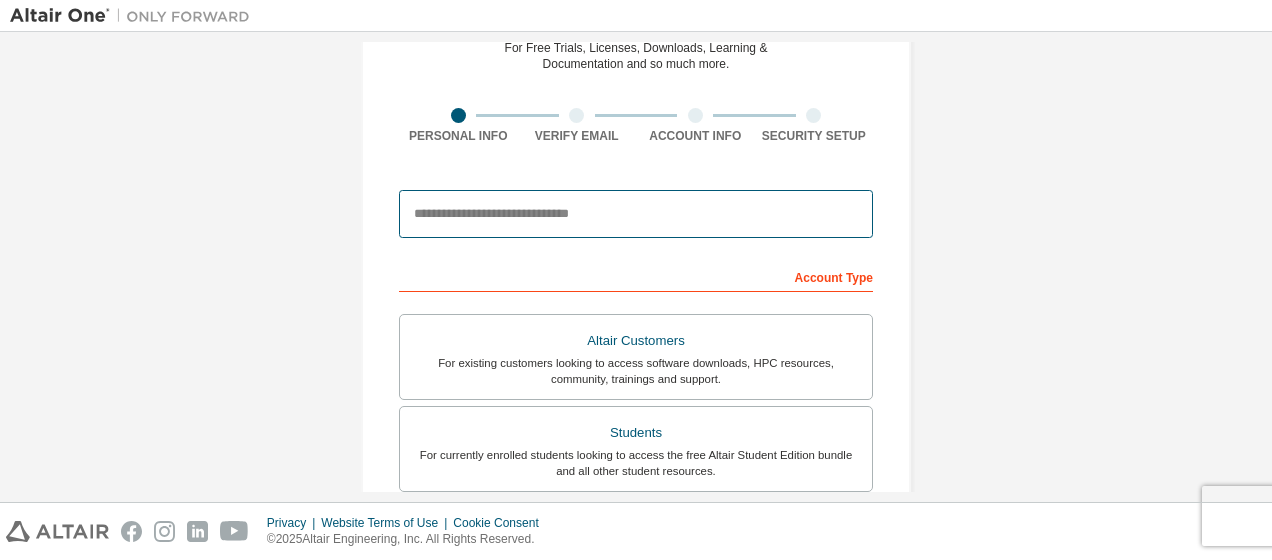 click at bounding box center (636, 214) 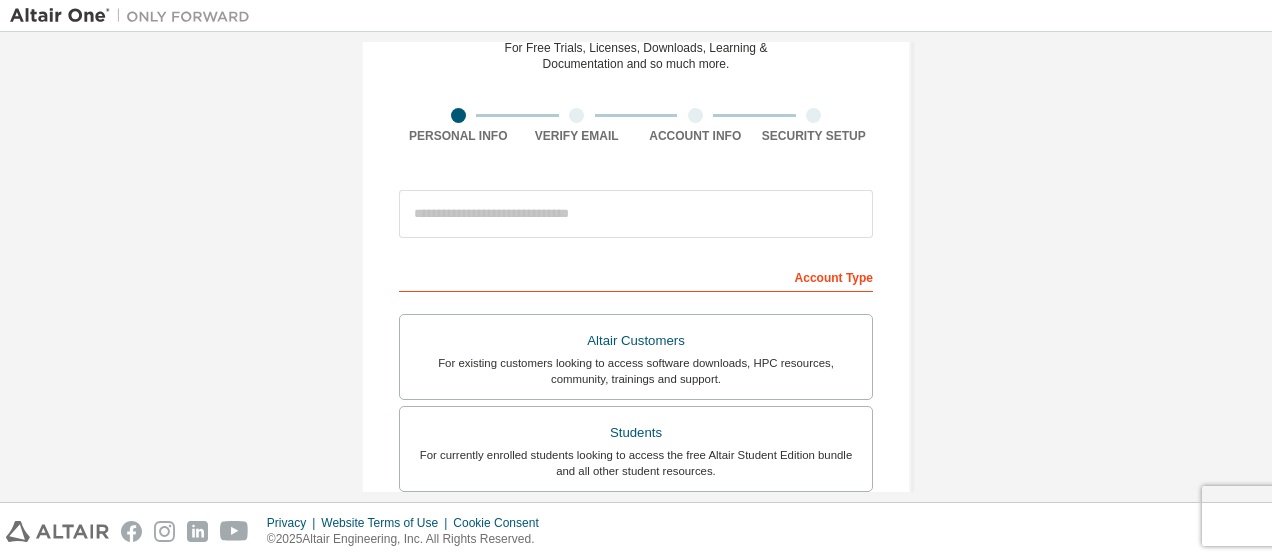 click on "Create an Altair One Account For Free Trials, Licenses, Downloads, Learning &  Documentation and so much more. Personal Info Verify Email Account Info Security Setup This is a federated email. No need to register a new account. You should be able to  login  by using your company's SSO credentials. Email already exists. Please try to  login  instead. Account Type Altair Customers For existing customers looking to access software downloads, HPC resources, community, trainings and support. Students For currently enrolled students looking to access the free Altair Student Edition bundle and all other student resources. Faculty For faculty & administrators of academic institutions administering students and accessing software for academic purposes. Everyone else For individuals, businesses and everyone else looking to try Altair software and explore our product offerings. Your Profile First Name Last Name Job Title Please provide State/Province to help us route sales and support resources to you more efficiently." at bounding box center (636, 471) 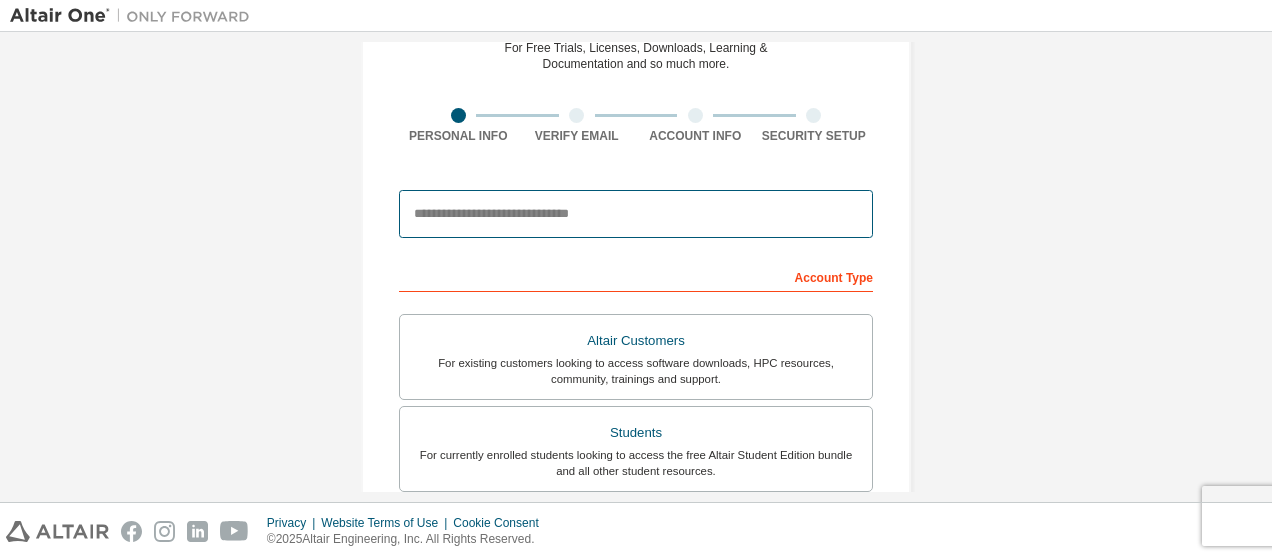 click at bounding box center [636, 214] 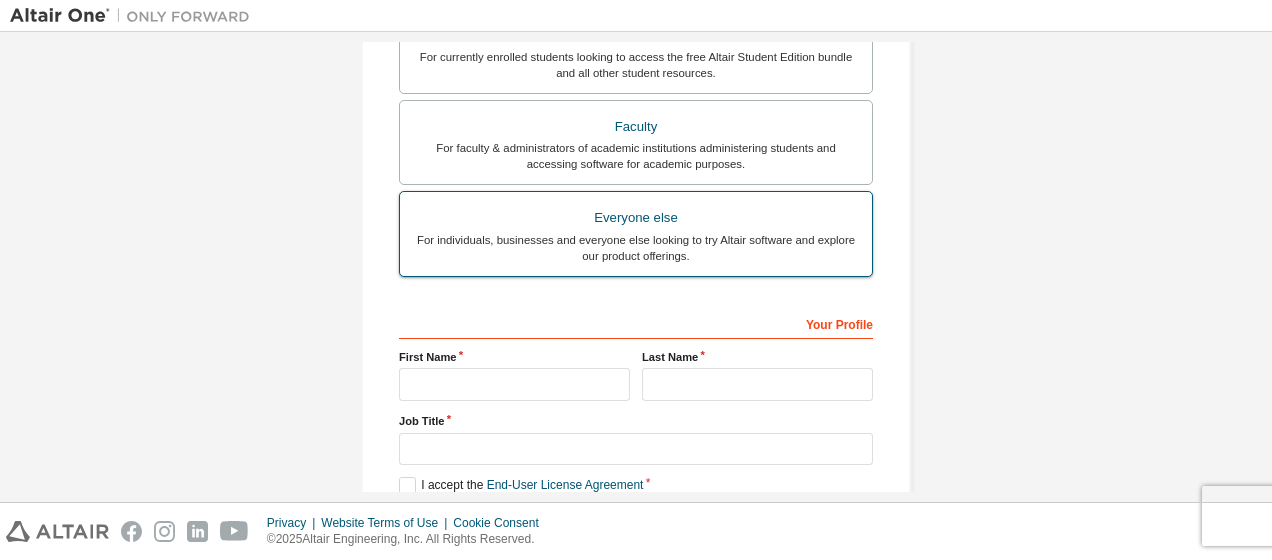 scroll, scrollTop: 500, scrollLeft: 0, axis: vertical 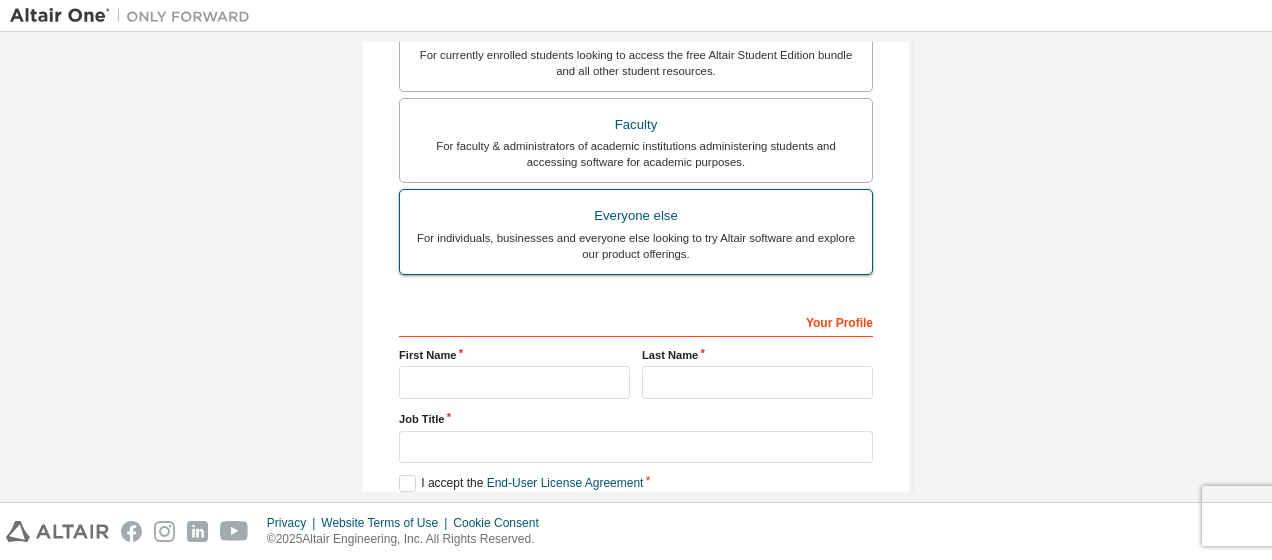 type on "**********" 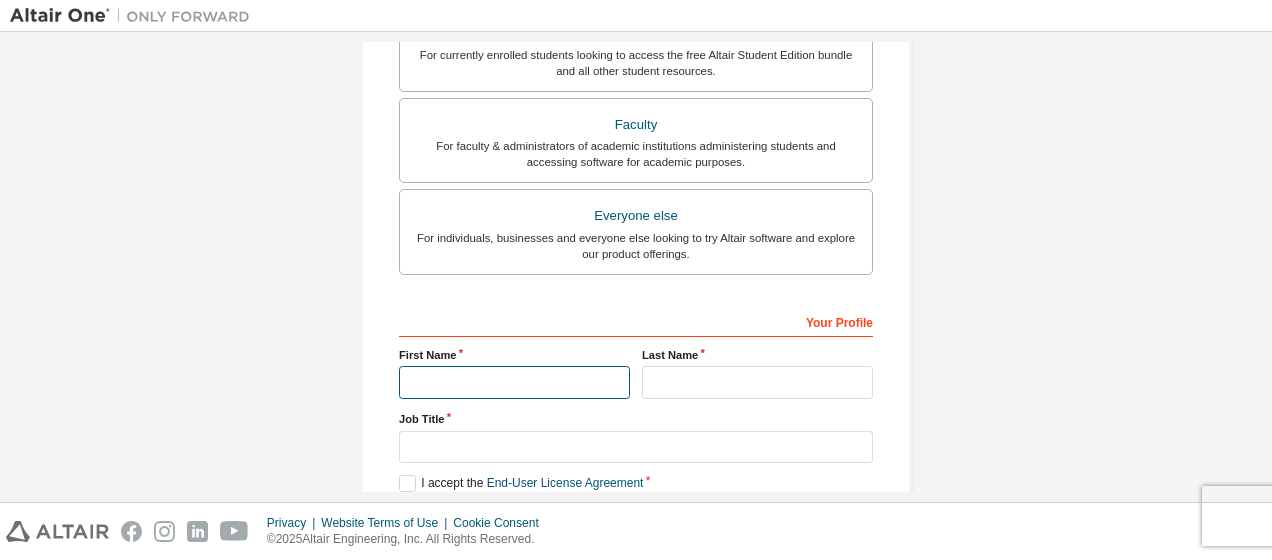 click at bounding box center (514, 382) 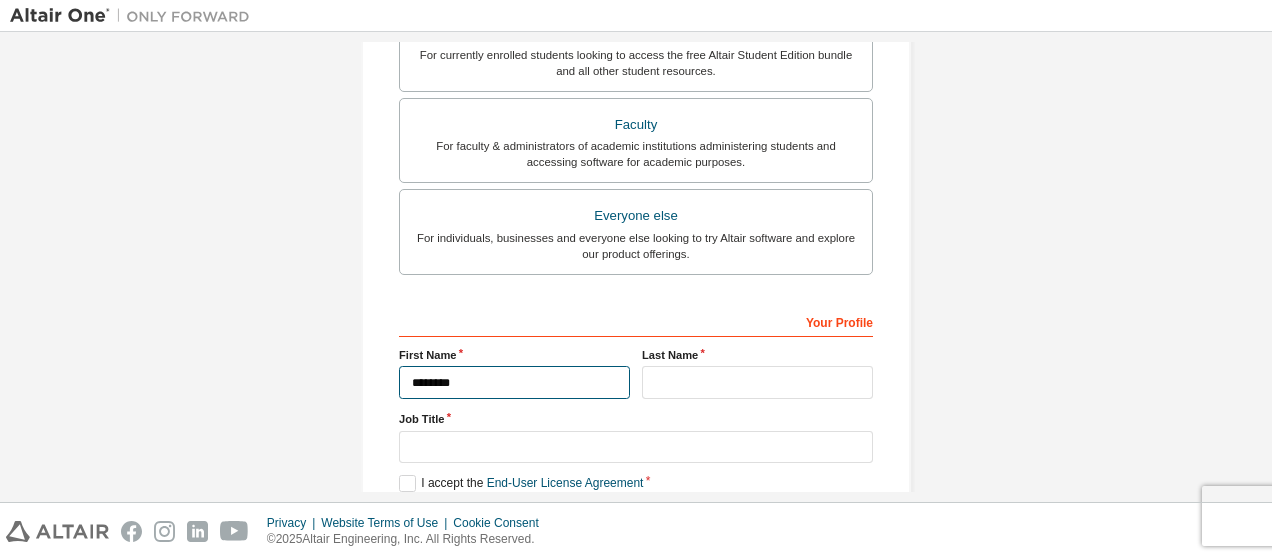 type on "********" 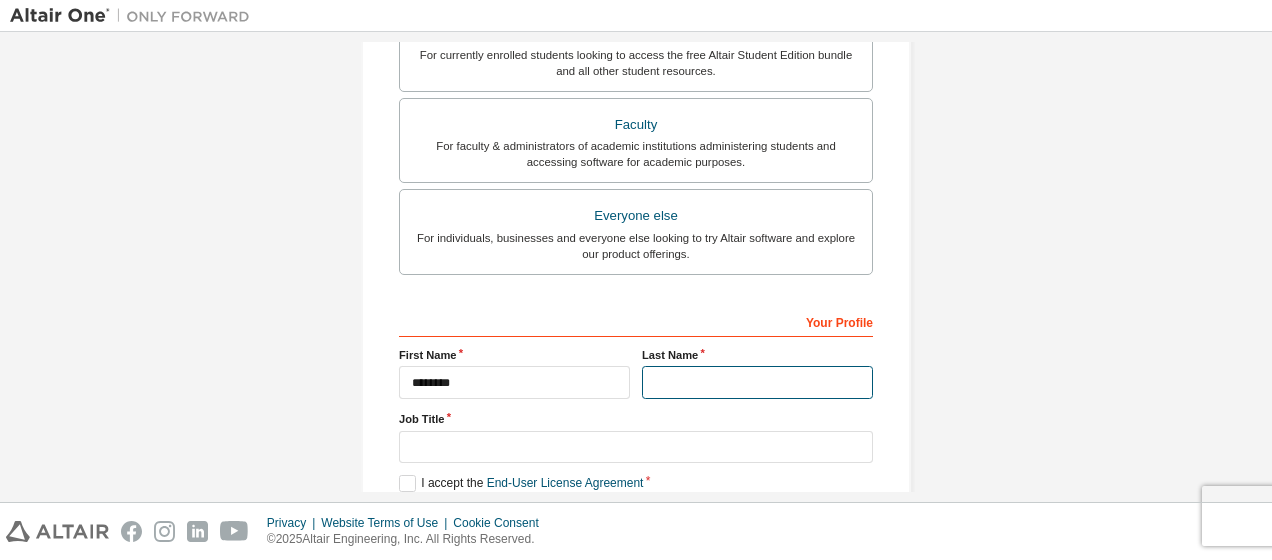 click at bounding box center [757, 382] 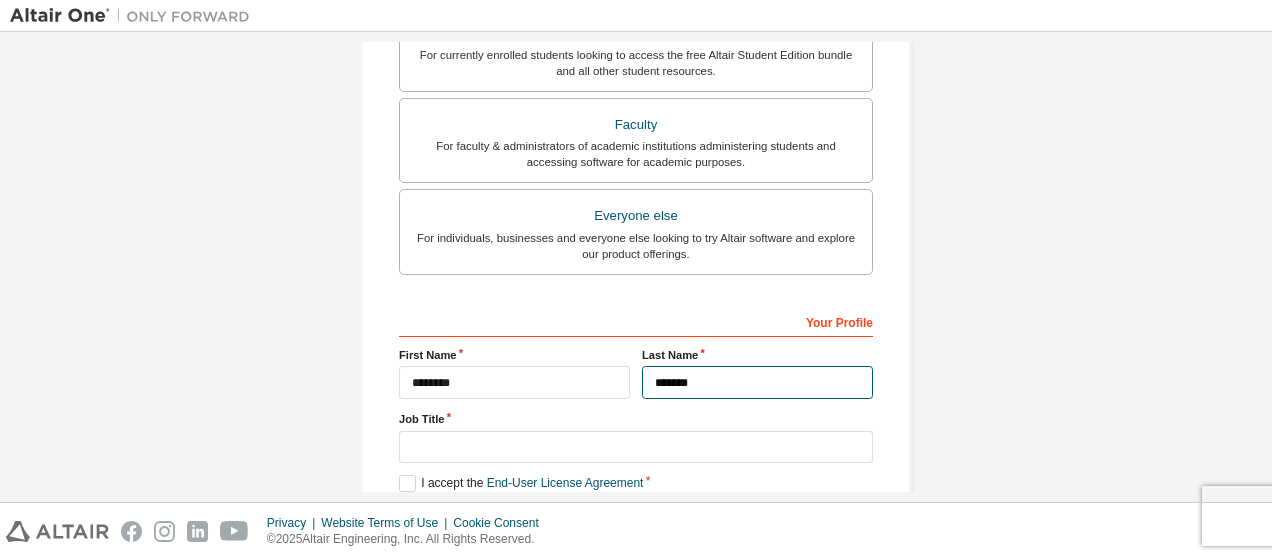 click on "*******" at bounding box center (757, 382) 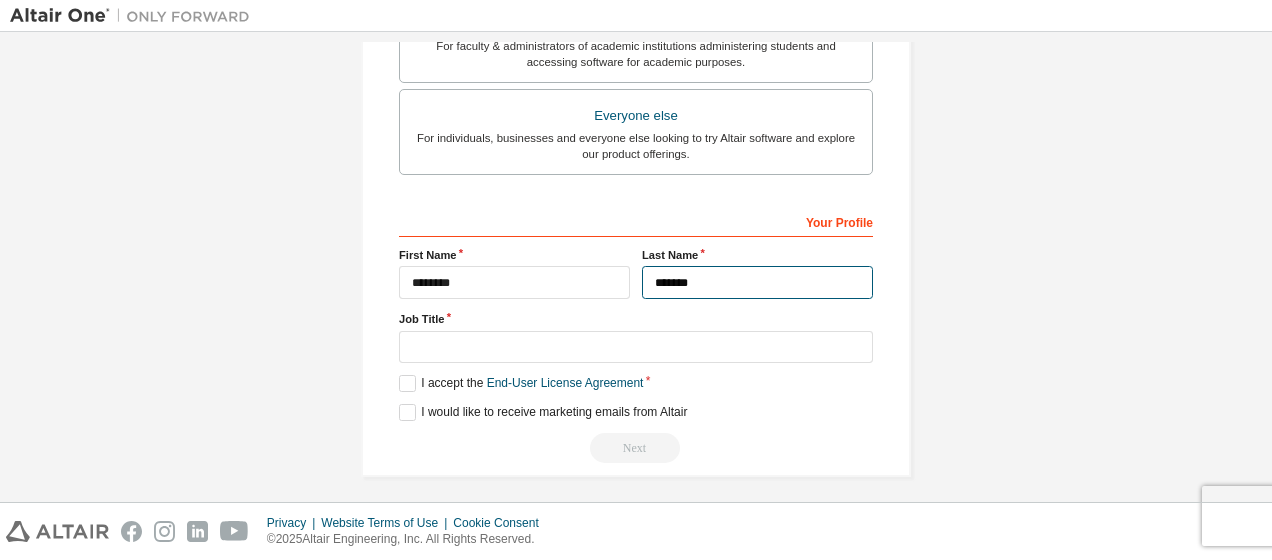 type on "*******" 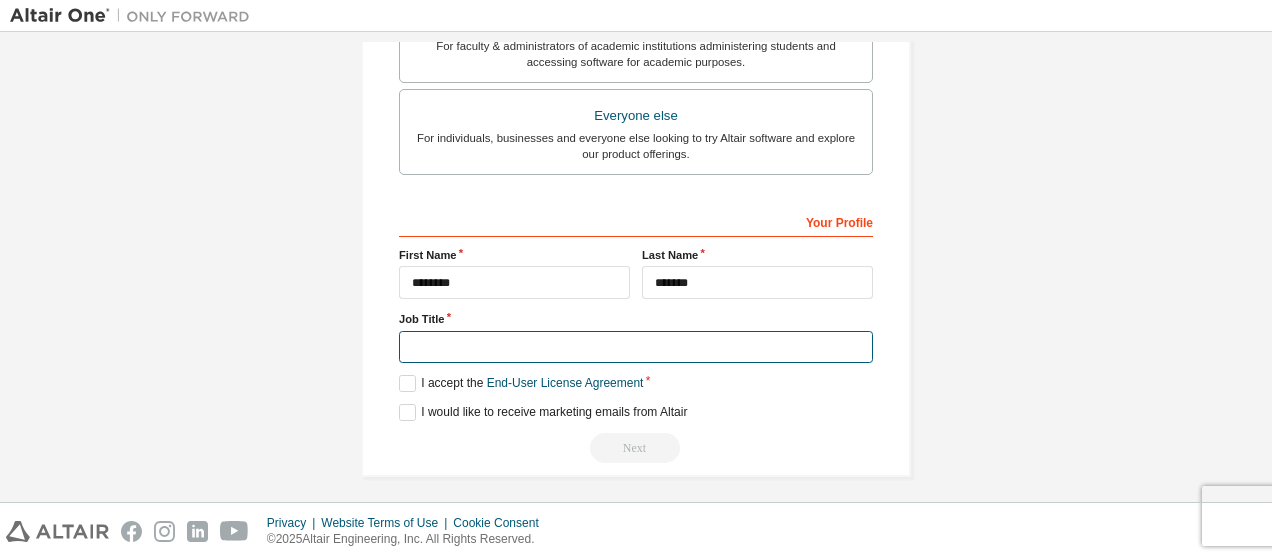 click at bounding box center [636, 347] 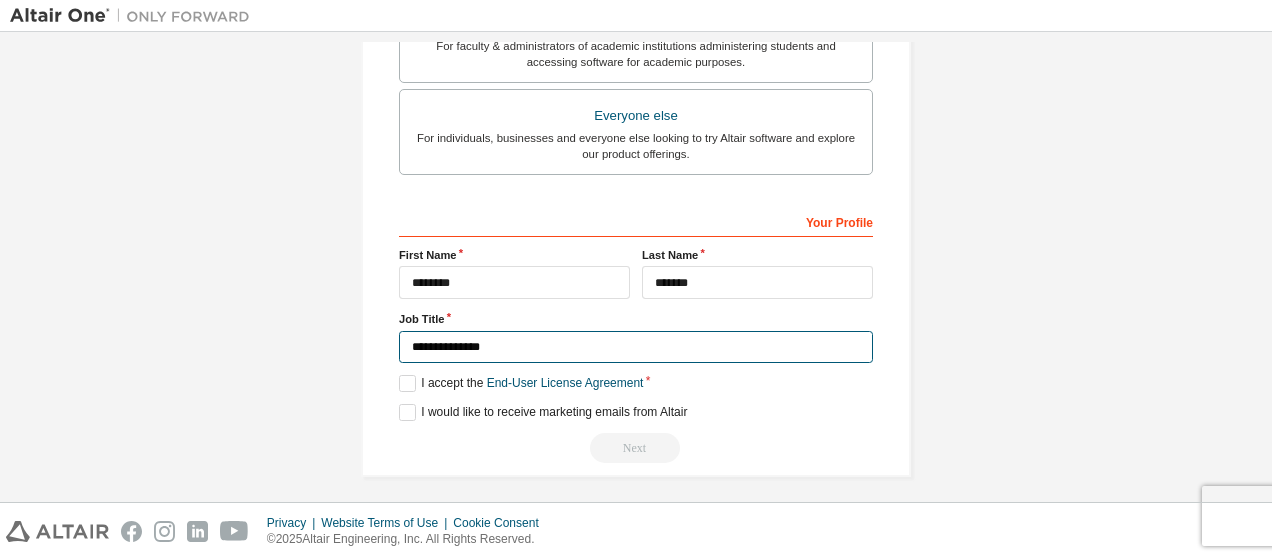 click on "**********" at bounding box center (636, 347) 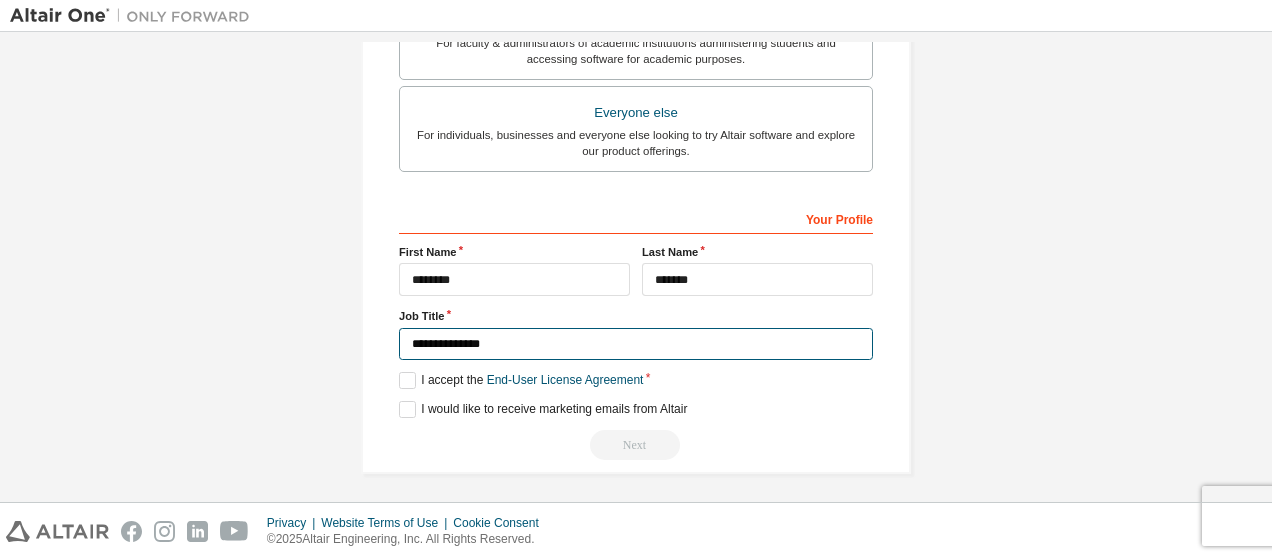 scroll, scrollTop: 604, scrollLeft: 0, axis: vertical 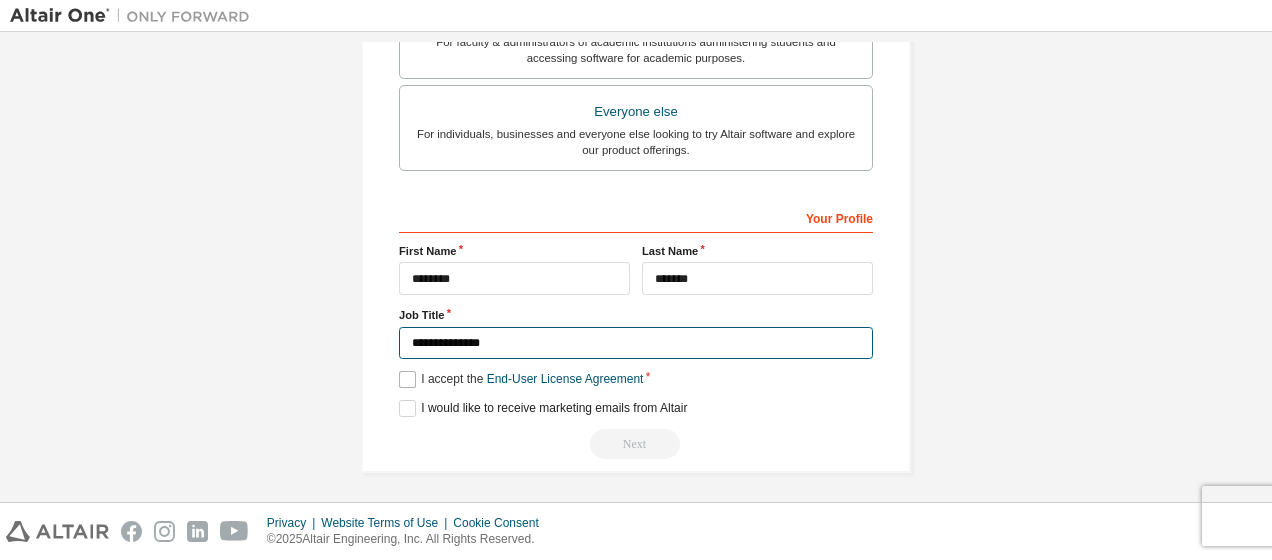 type on "**********" 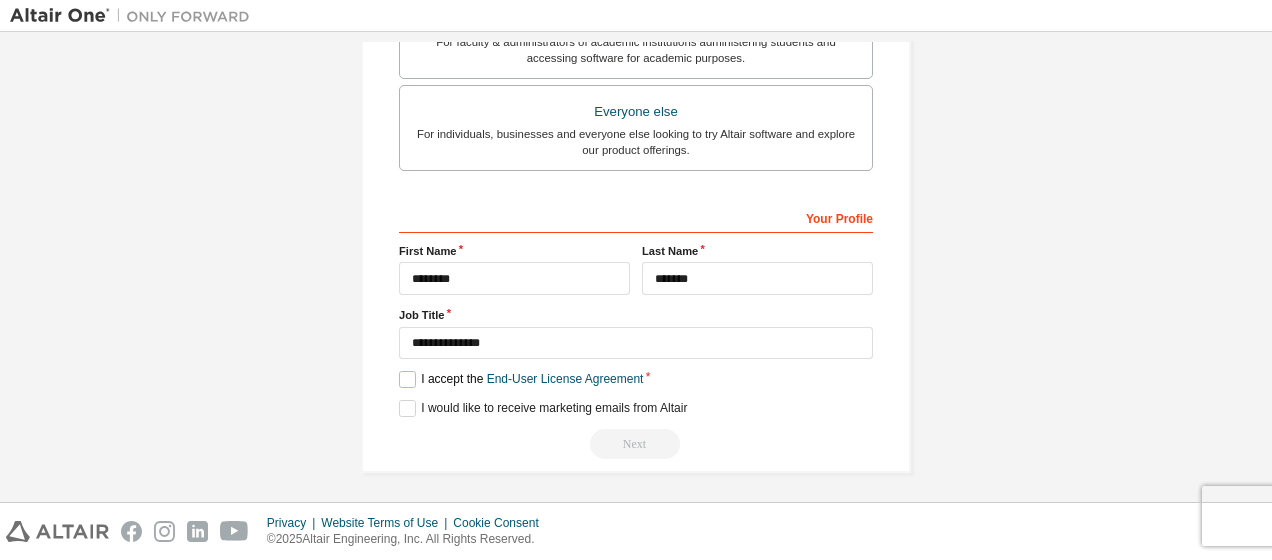 click on "I accept the    End-User License Agreement" at bounding box center (521, 379) 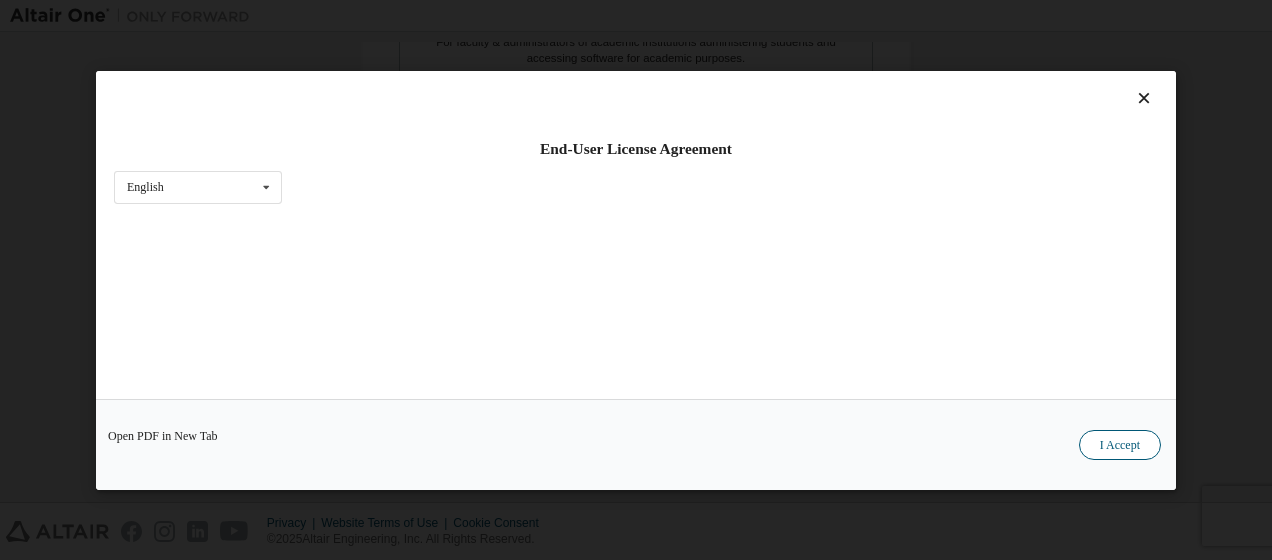 click on "I Accept" at bounding box center [1120, 445] 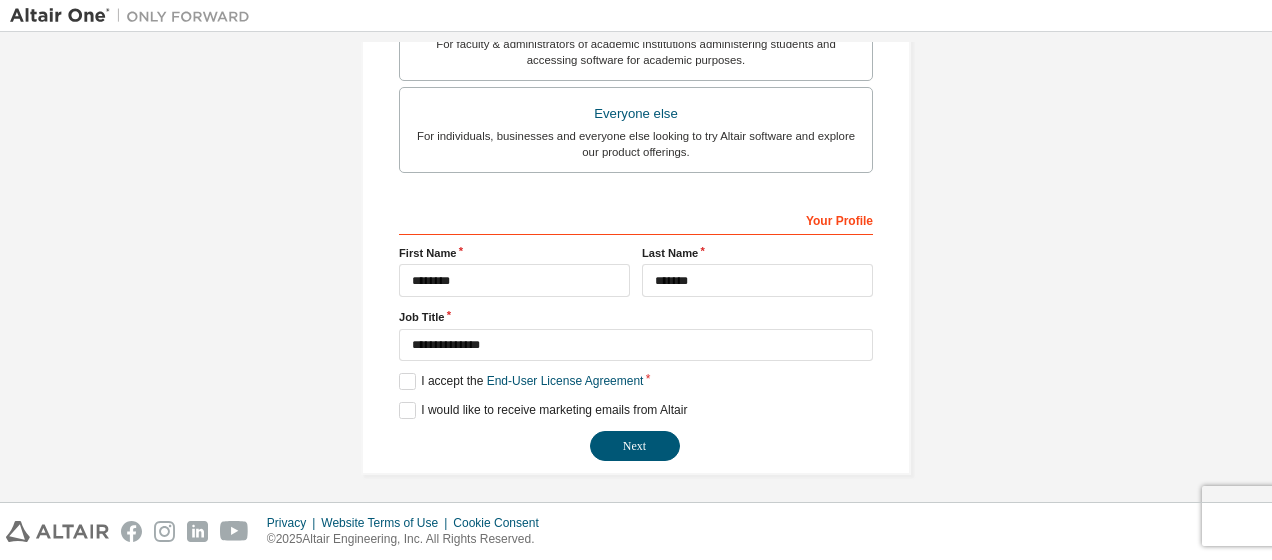 scroll, scrollTop: 604, scrollLeft: 0, axis: vertical 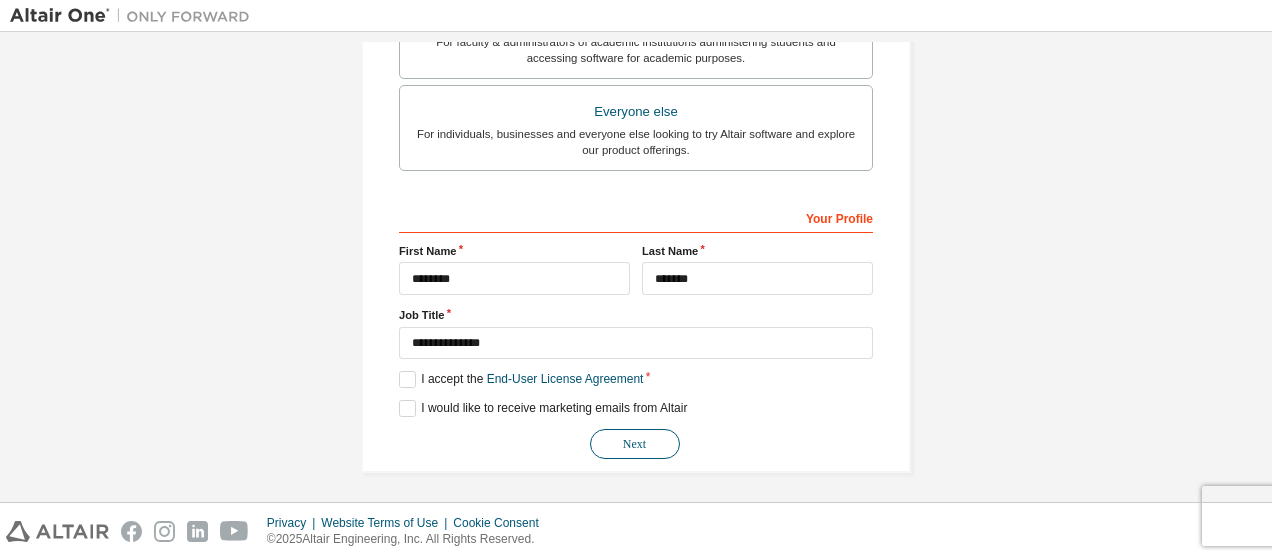 click on "Next" at bounding box center (635, 444) 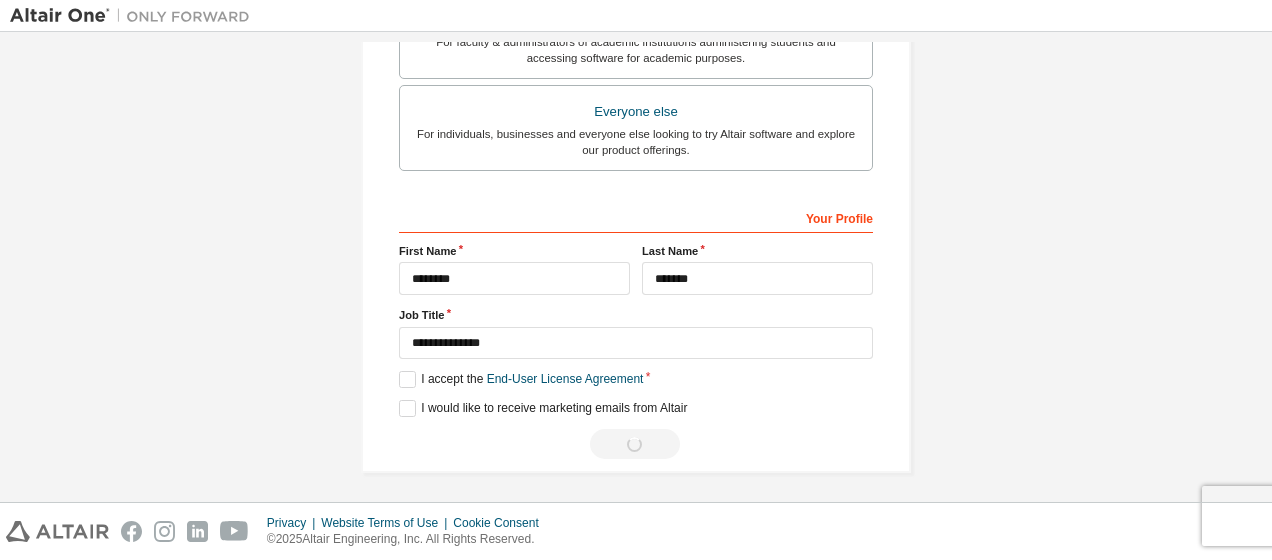 scroll, scrollTop: 25, scrollLeft: 0, axis: vertical 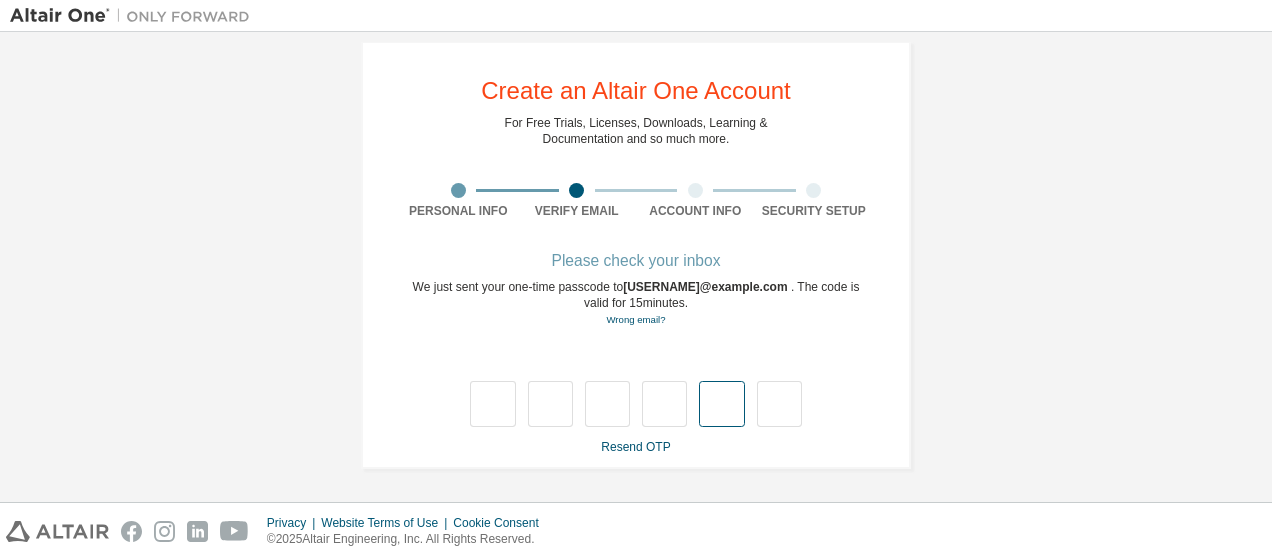 type on "*" 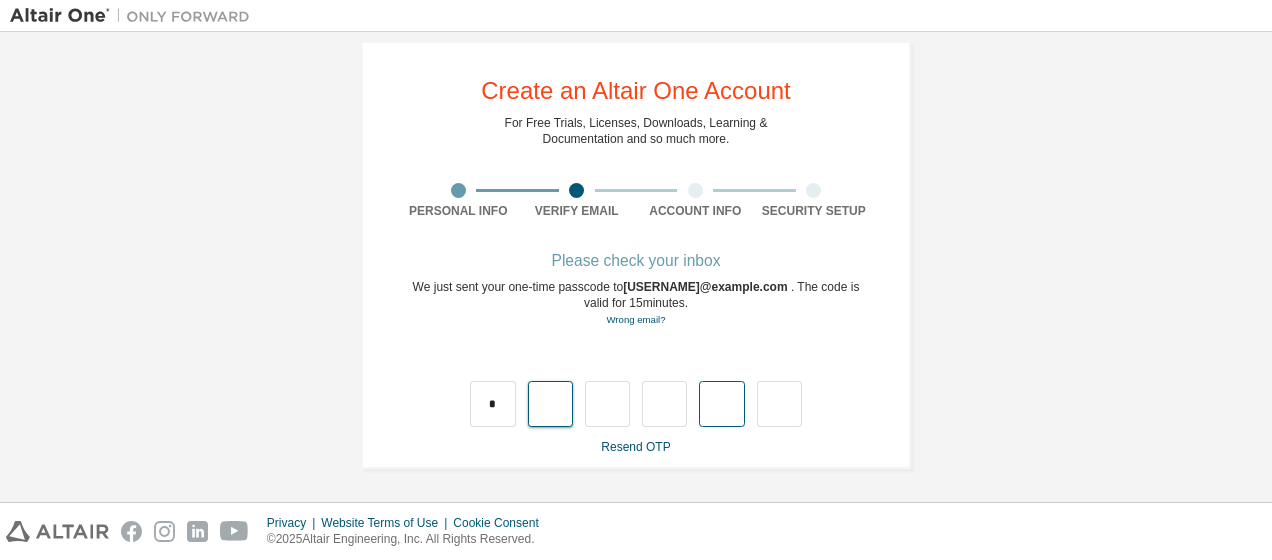 type on "*" 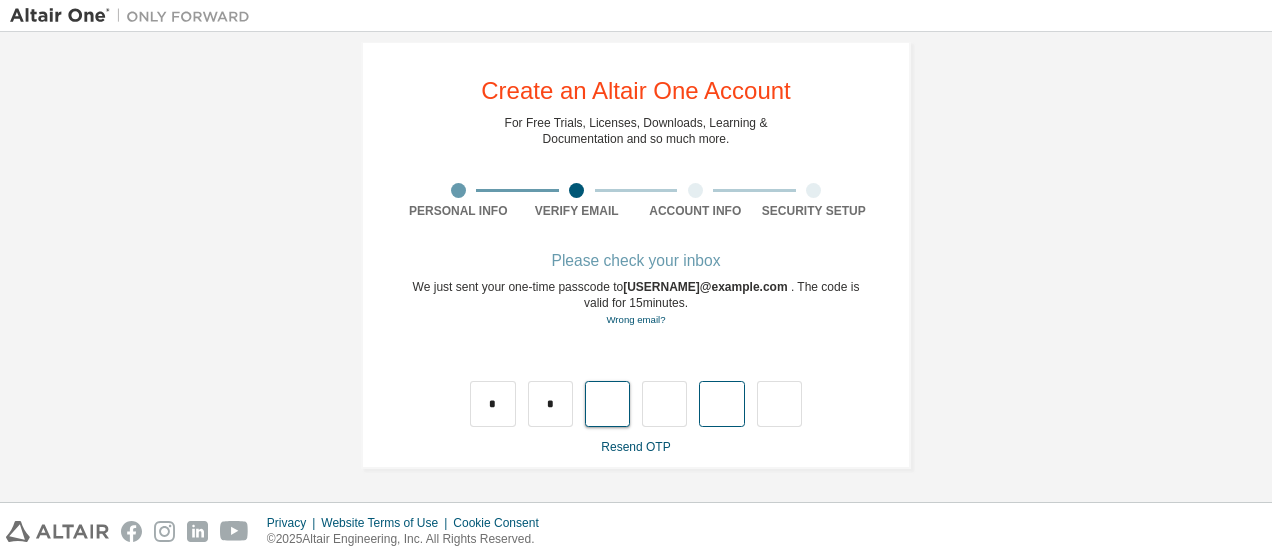 type on "*" 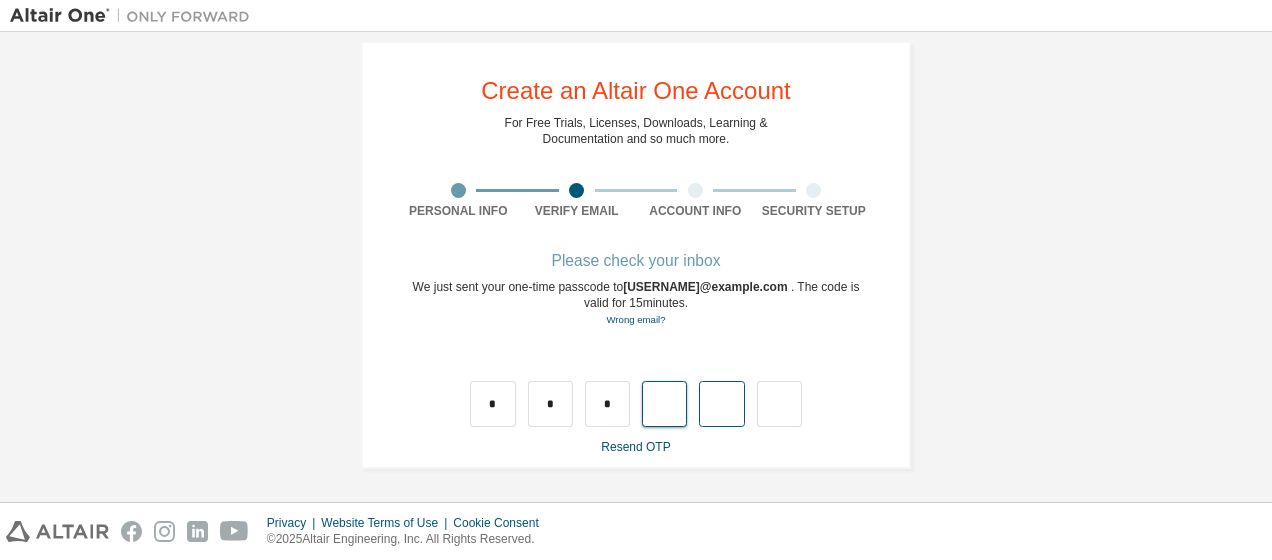 type on "*" 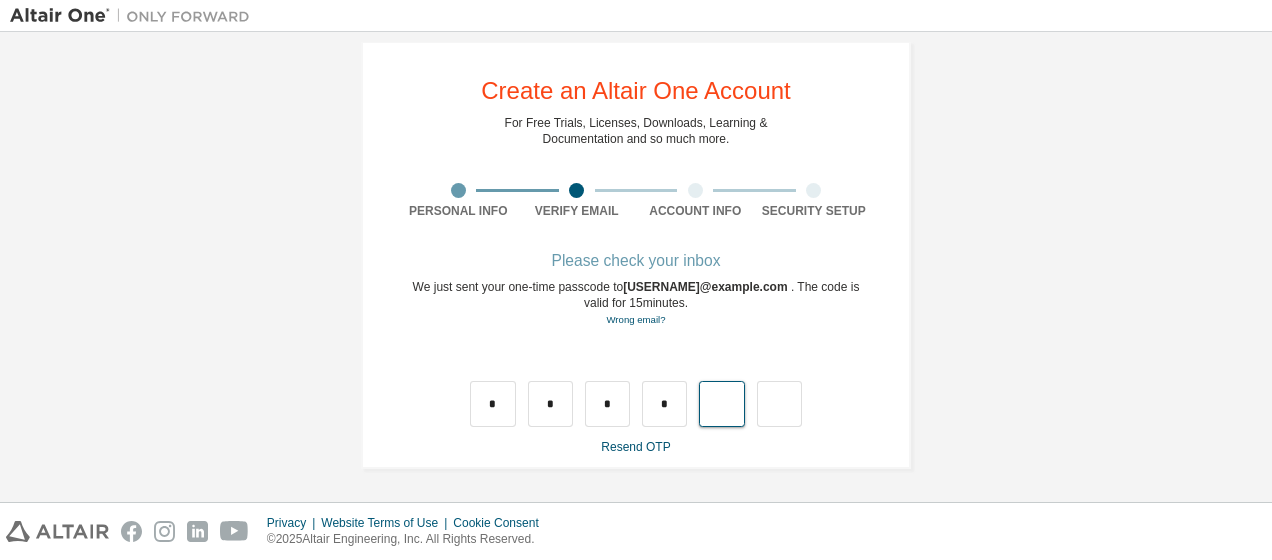 type on "*" 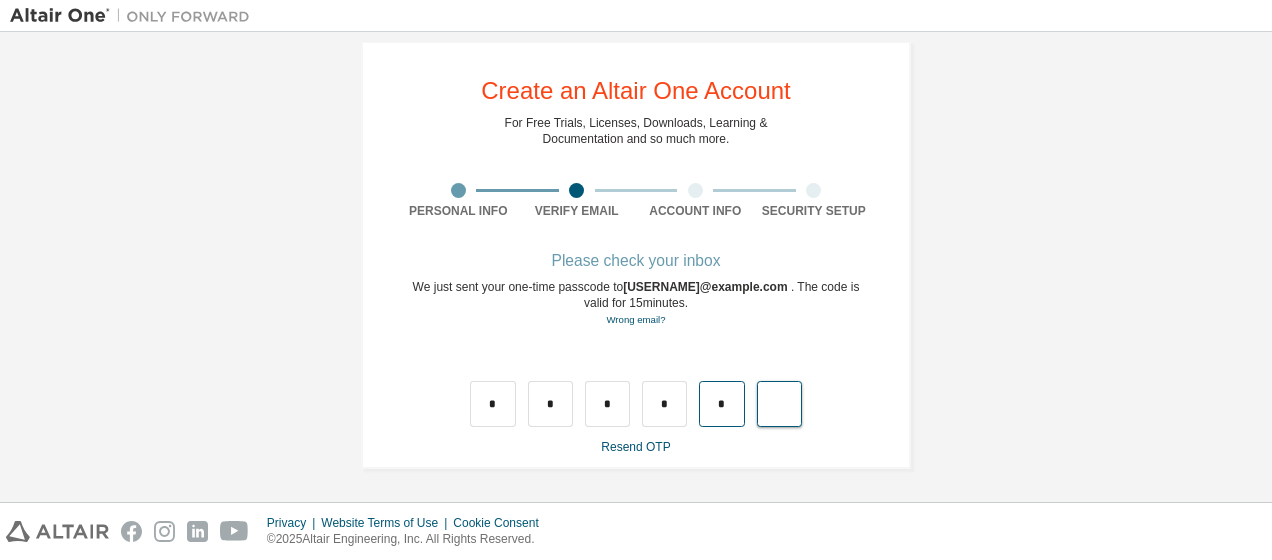 type on "*" 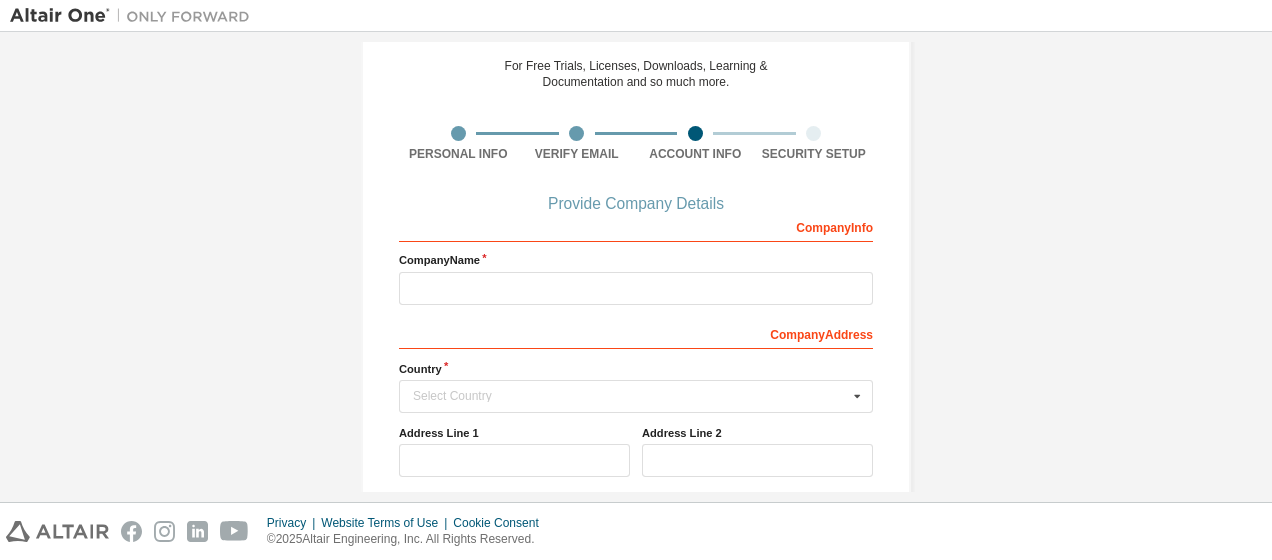 scroll, scrollTop: 125, scrollLeft: 0, axis: vertical 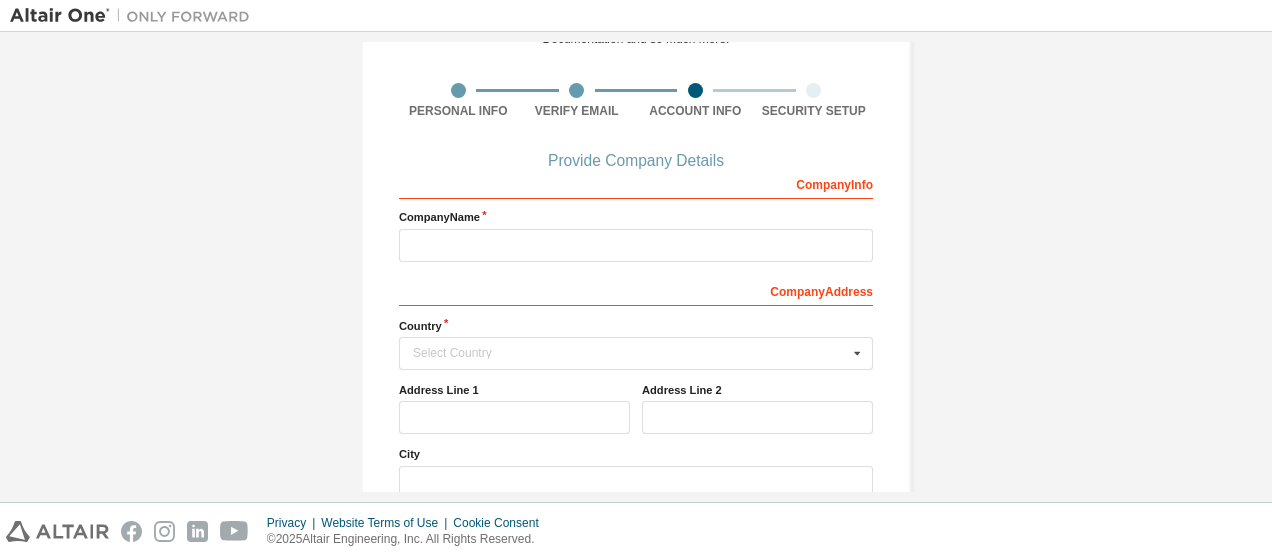 click on "Company  Name" at bounding box center (636, 235) 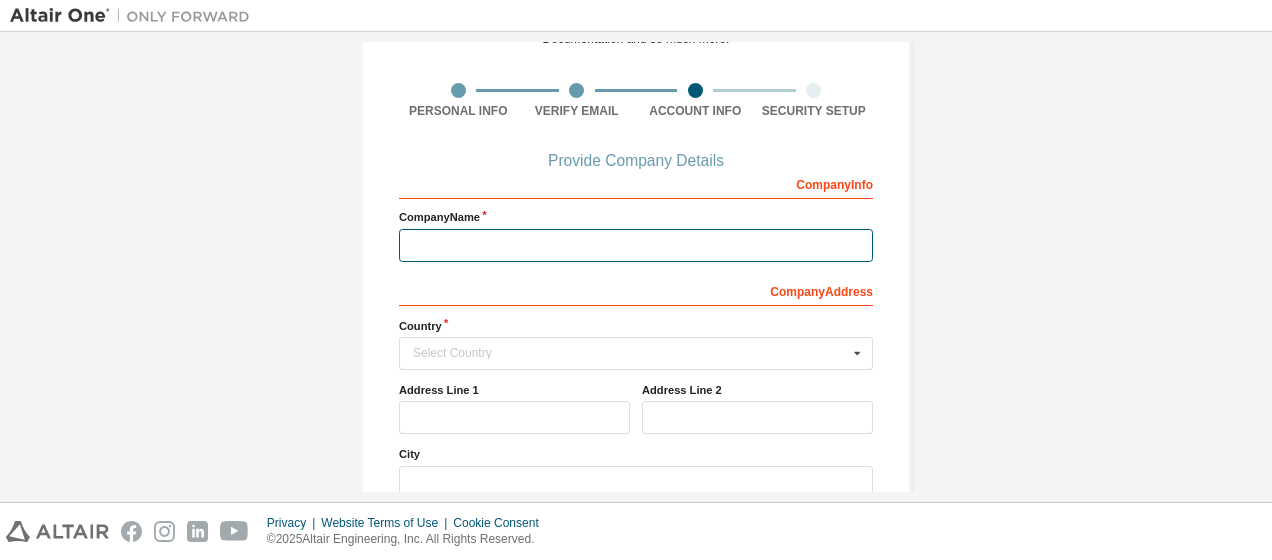 click at bounding box center [636, 245] 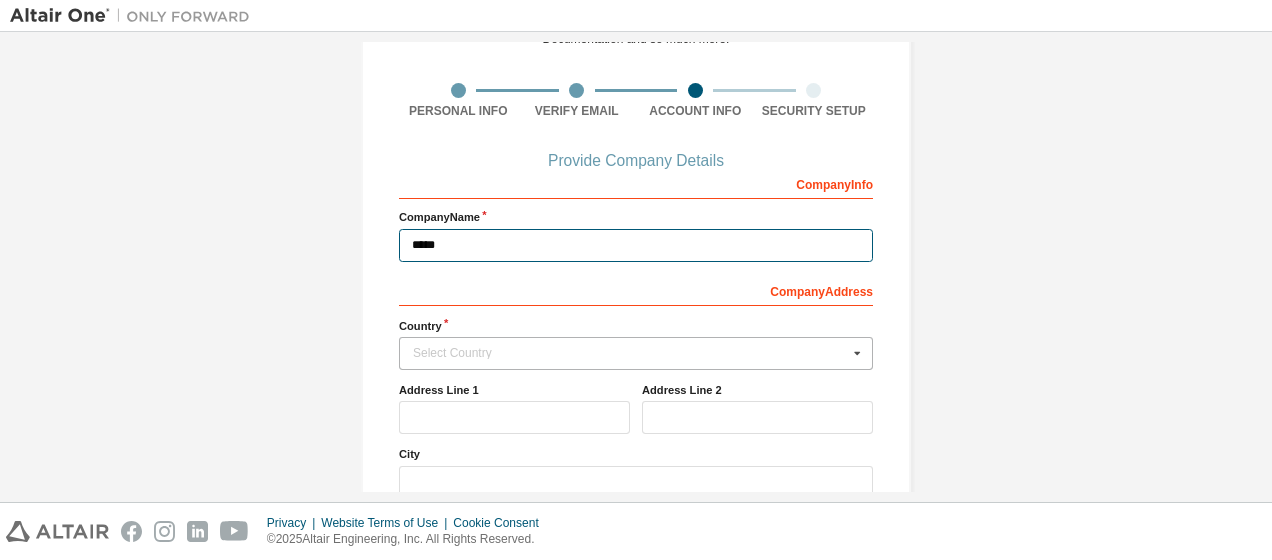 type on "*****" 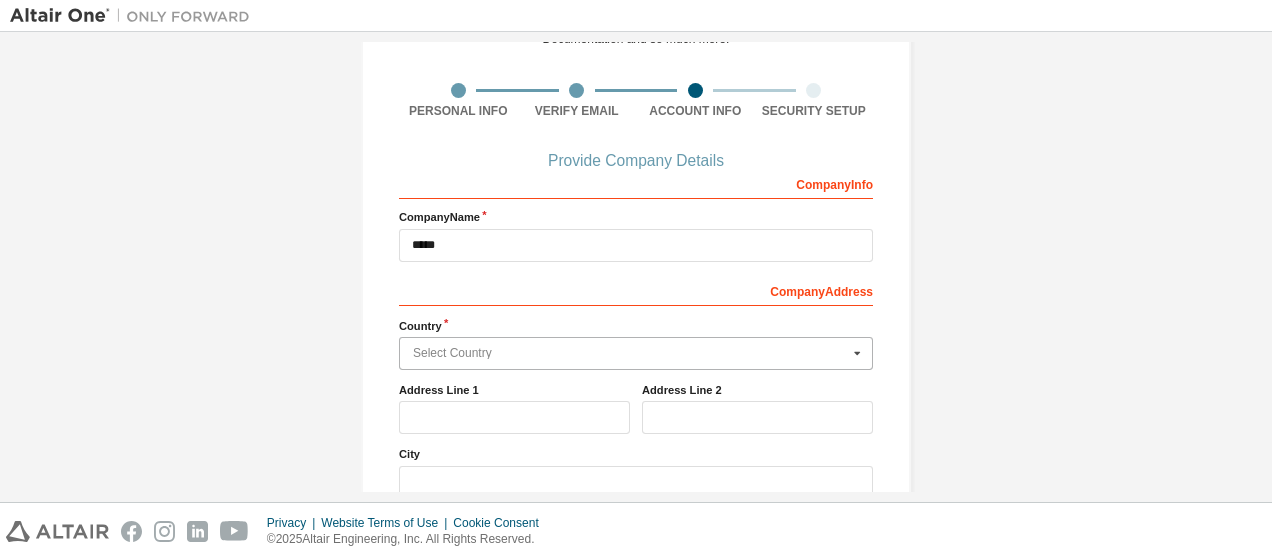 click at bounding box center (637, 353) 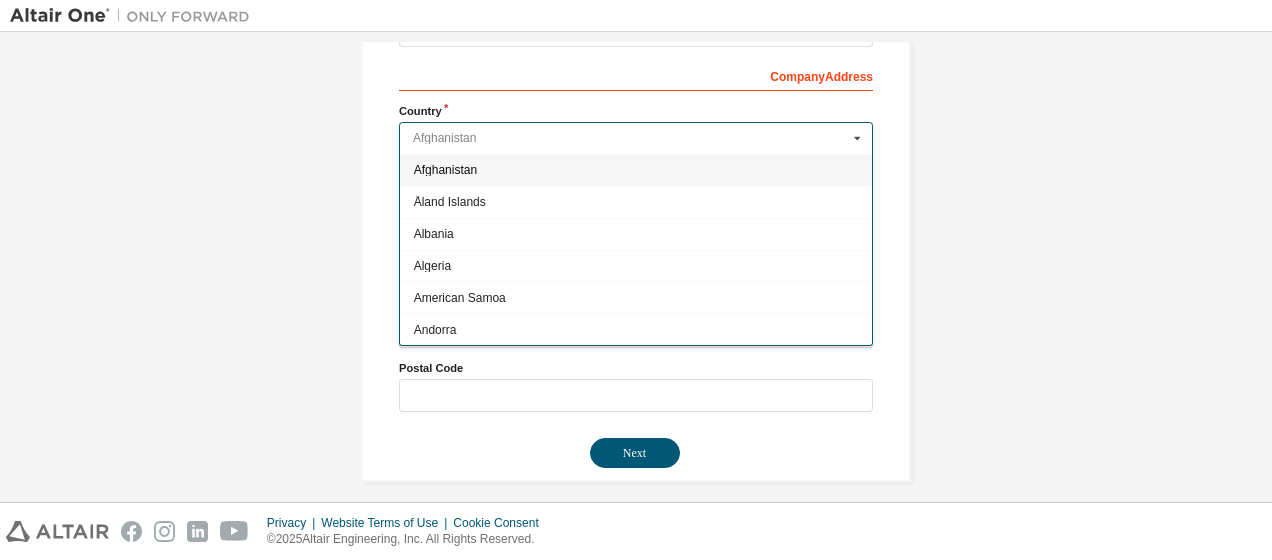 scroll, scrollTop: 348, scrollLeft: 0, axis: vertical 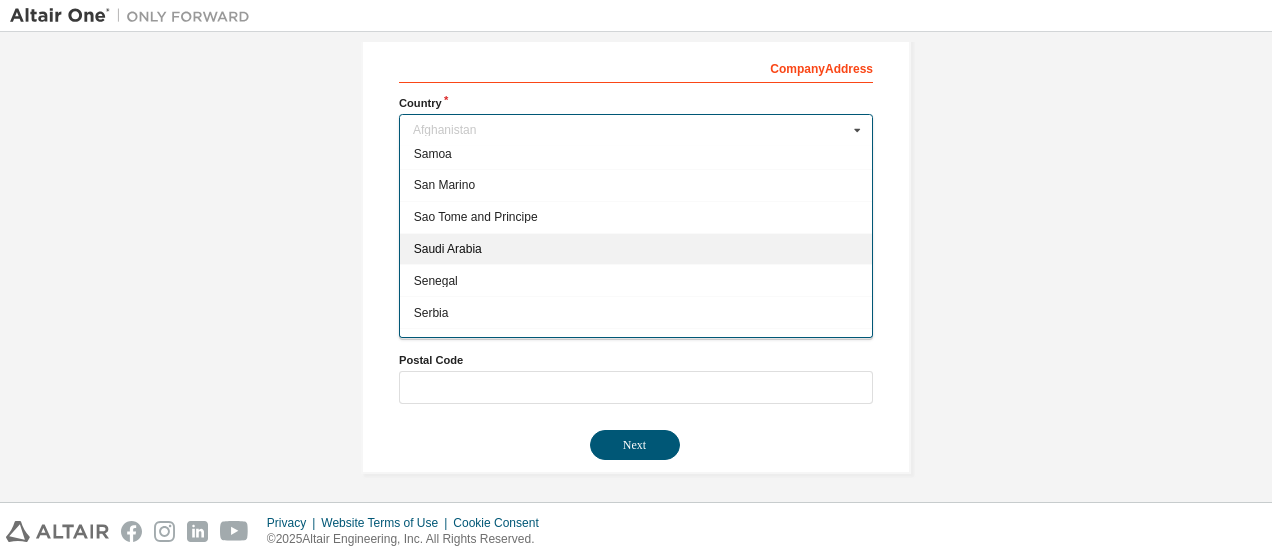 click on "Saudi Arabia" at bounding box center [636, 249] 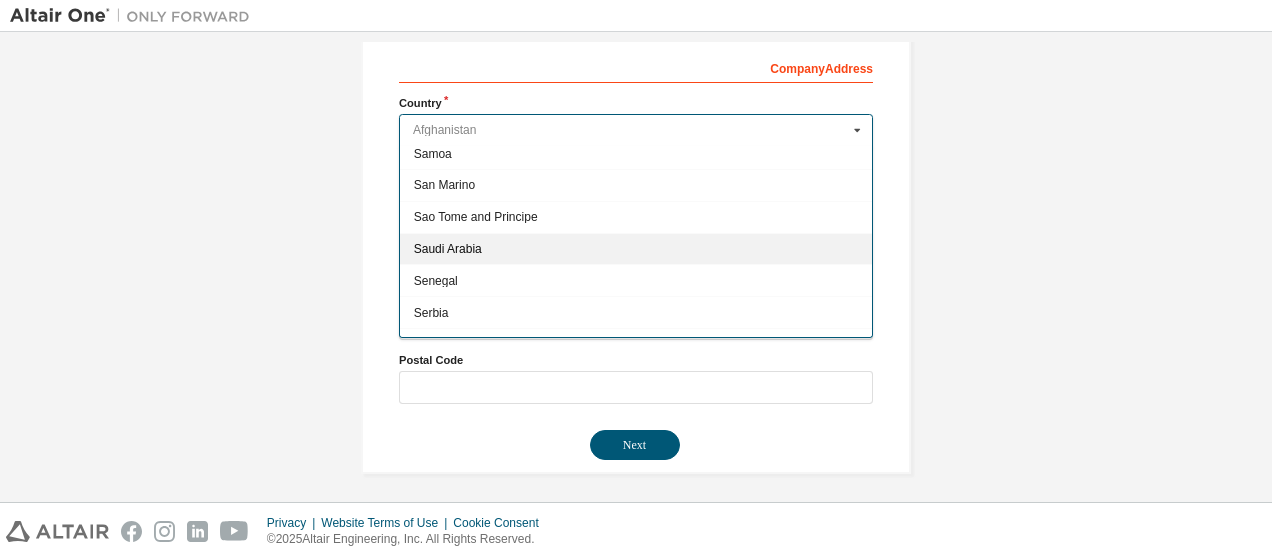 type on "***" 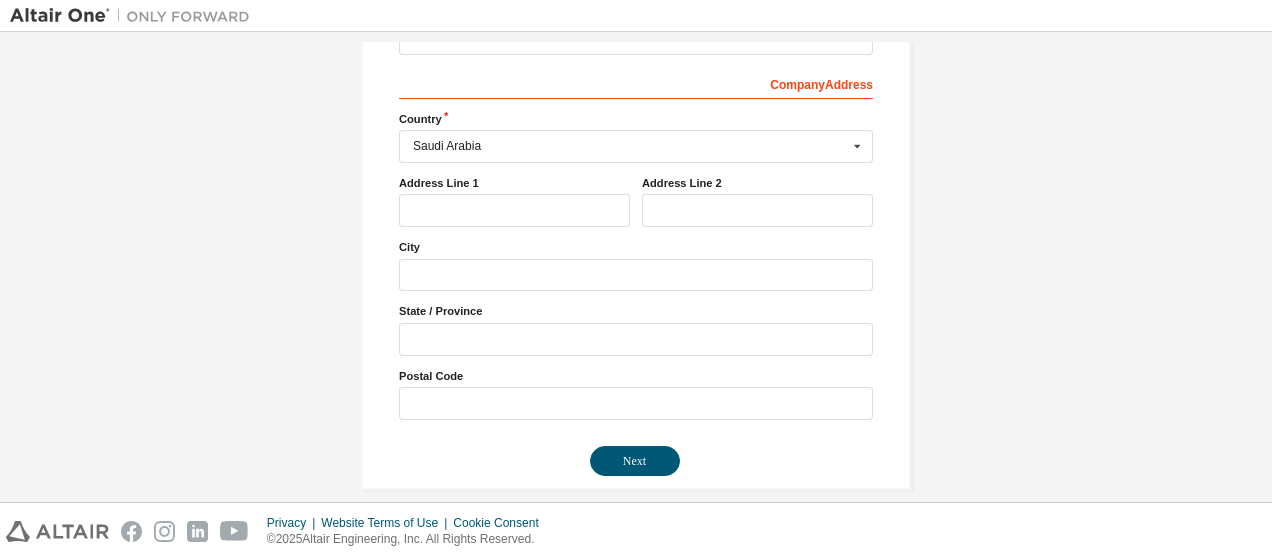 scroll, scrollTop: 348, scrollLeft: 0, axis: vertical 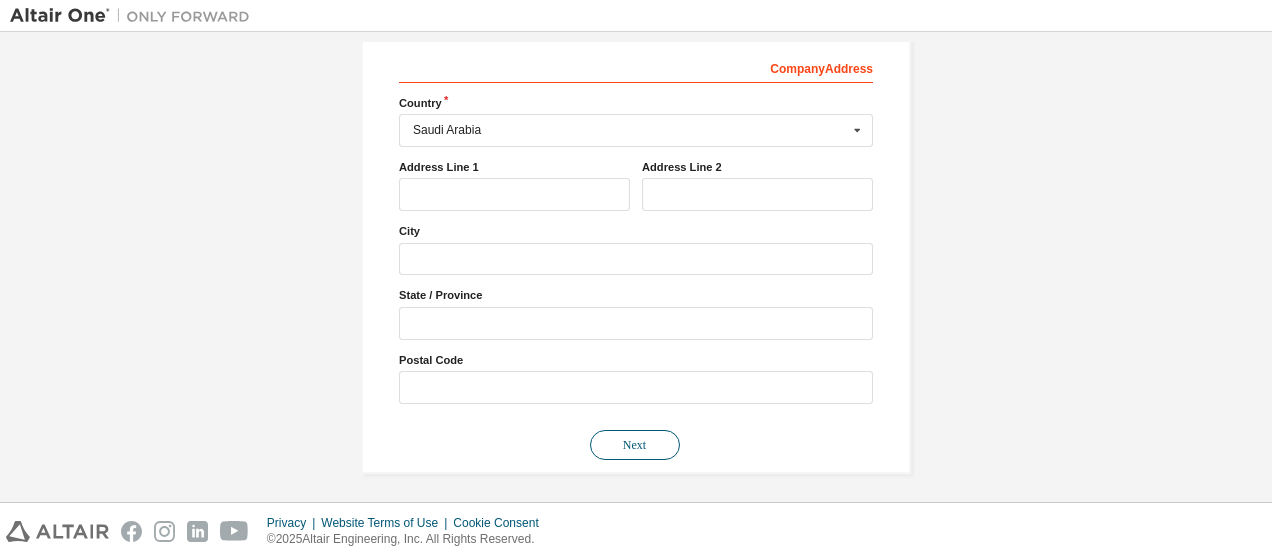 click on "Next" at bounding box center (635, 445) 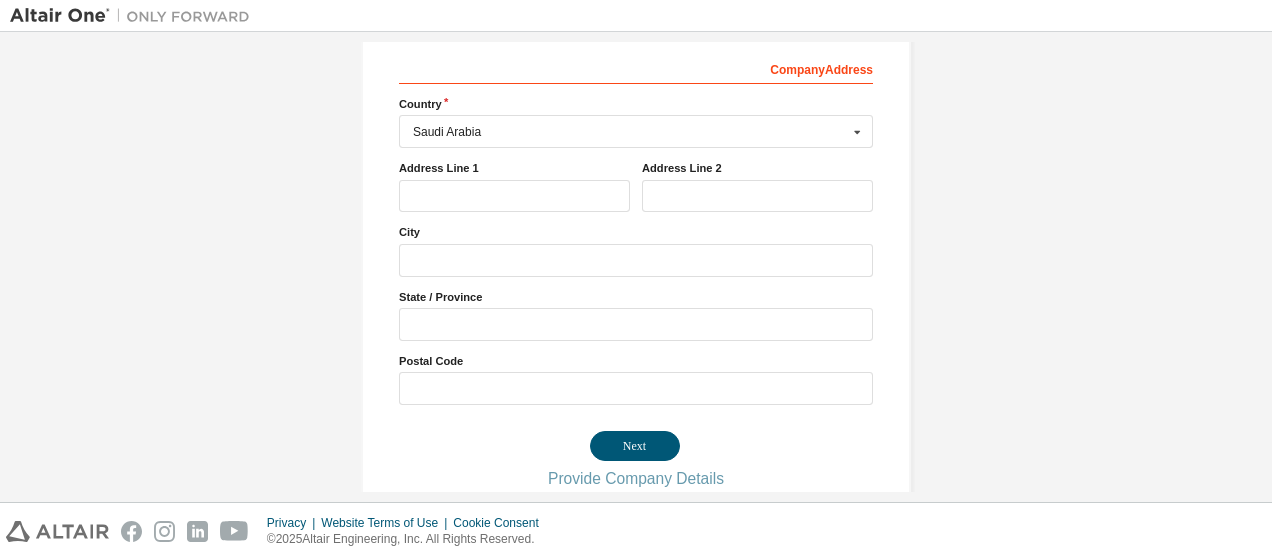 scroll, scrollTop: 0, scrollLeft: 0, axis: both 